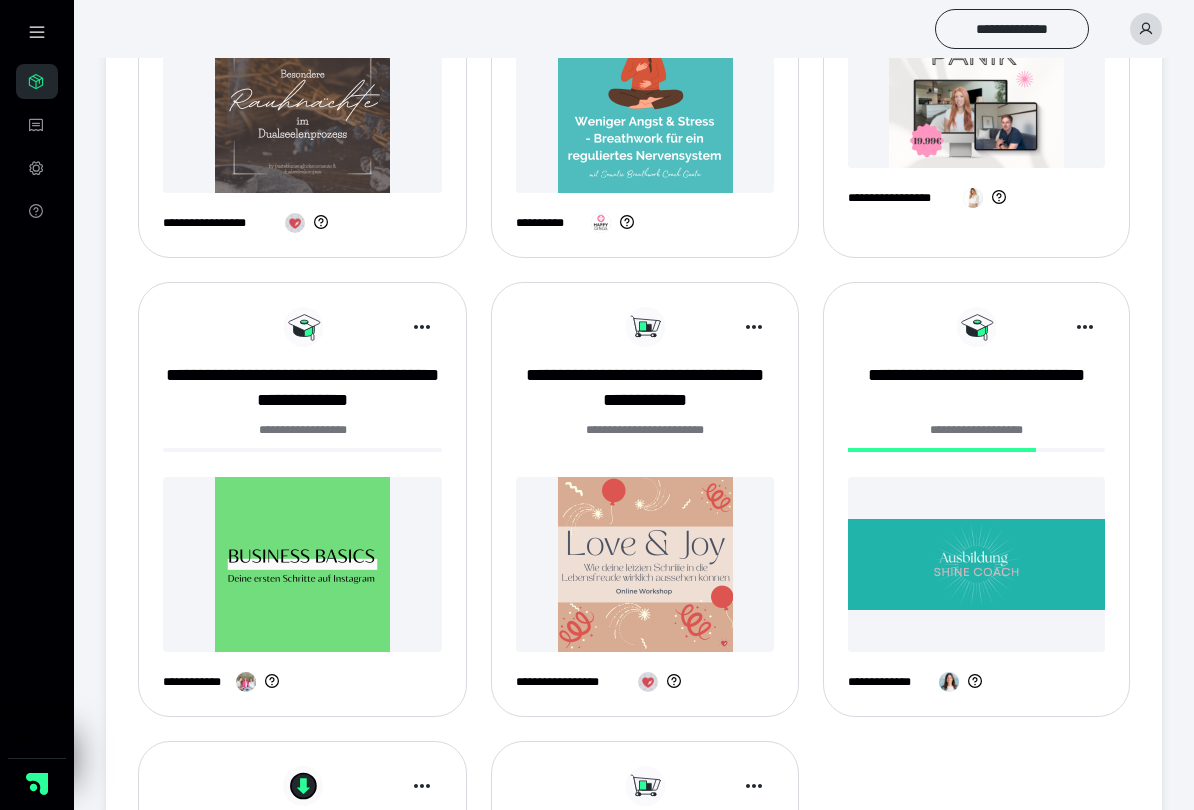scroll, scrollTop: 1057, scrollLeft: 0, axis: vertical 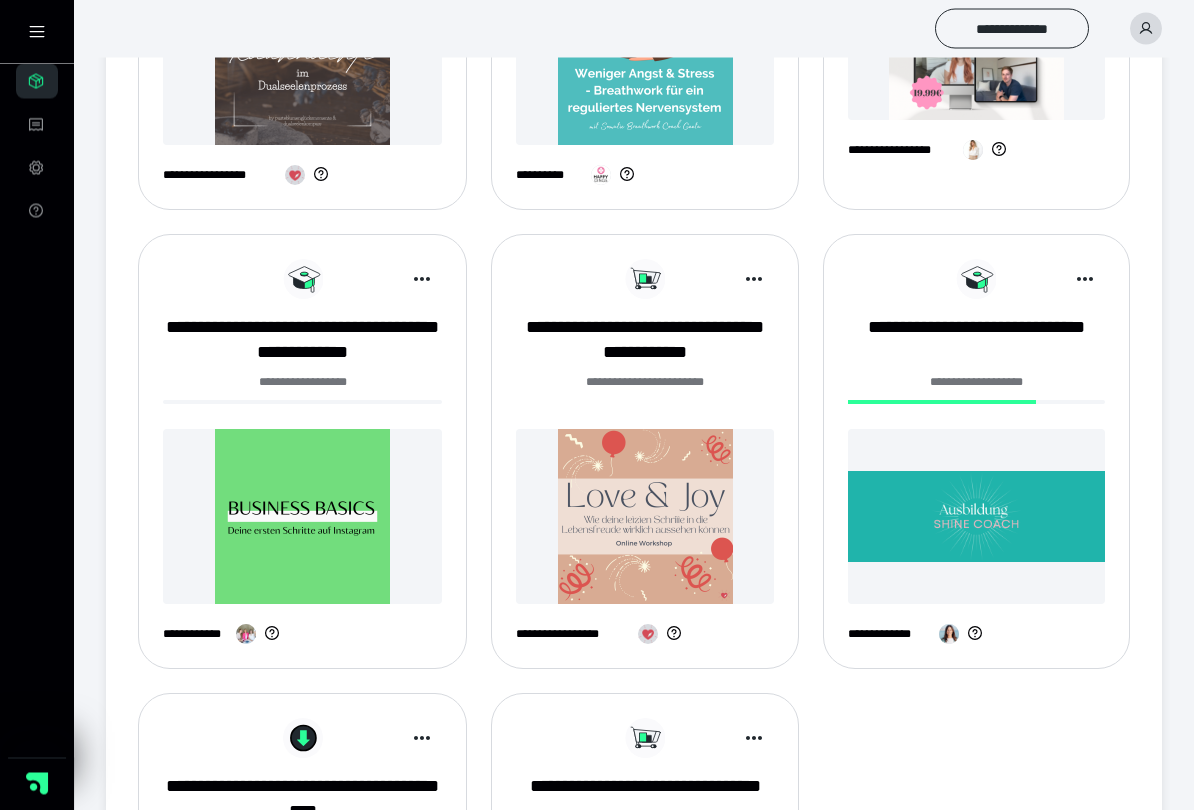 click at bounding box center (976, 517) 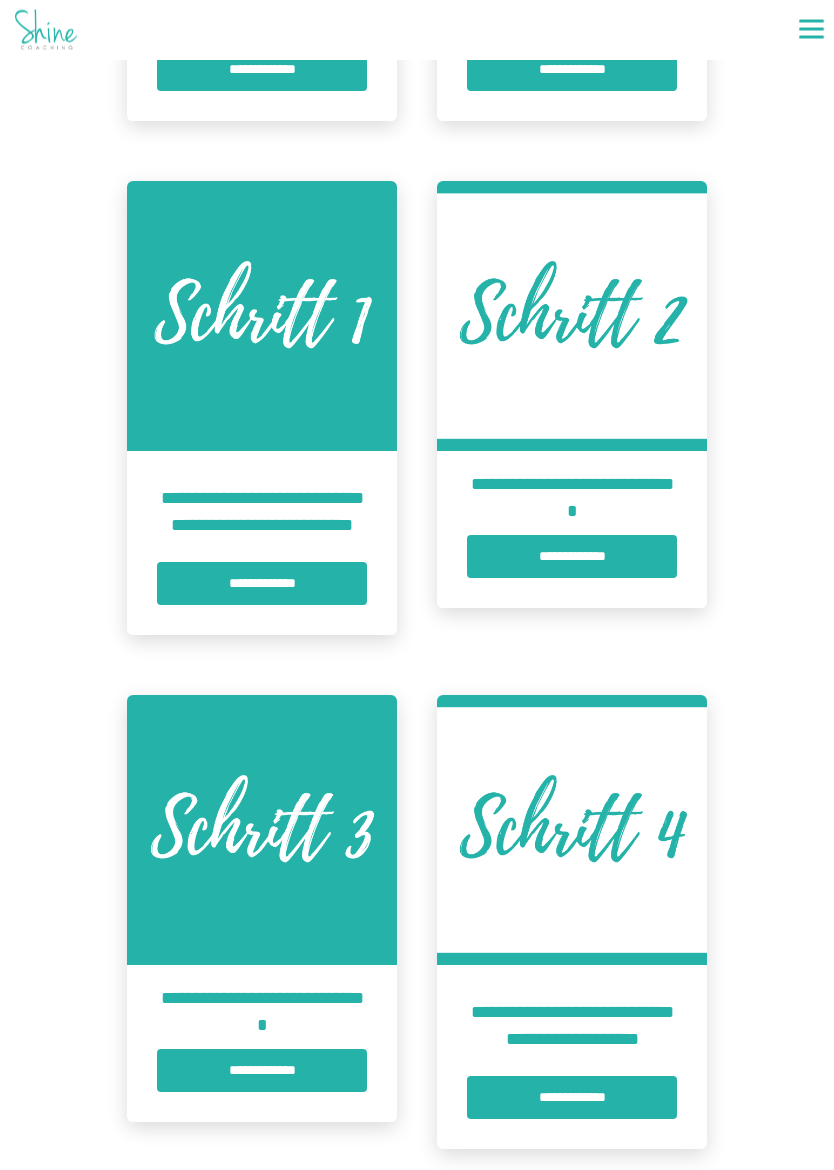 scroll, scrollTop: 1184, scrollLeft: 0, axis: vertical 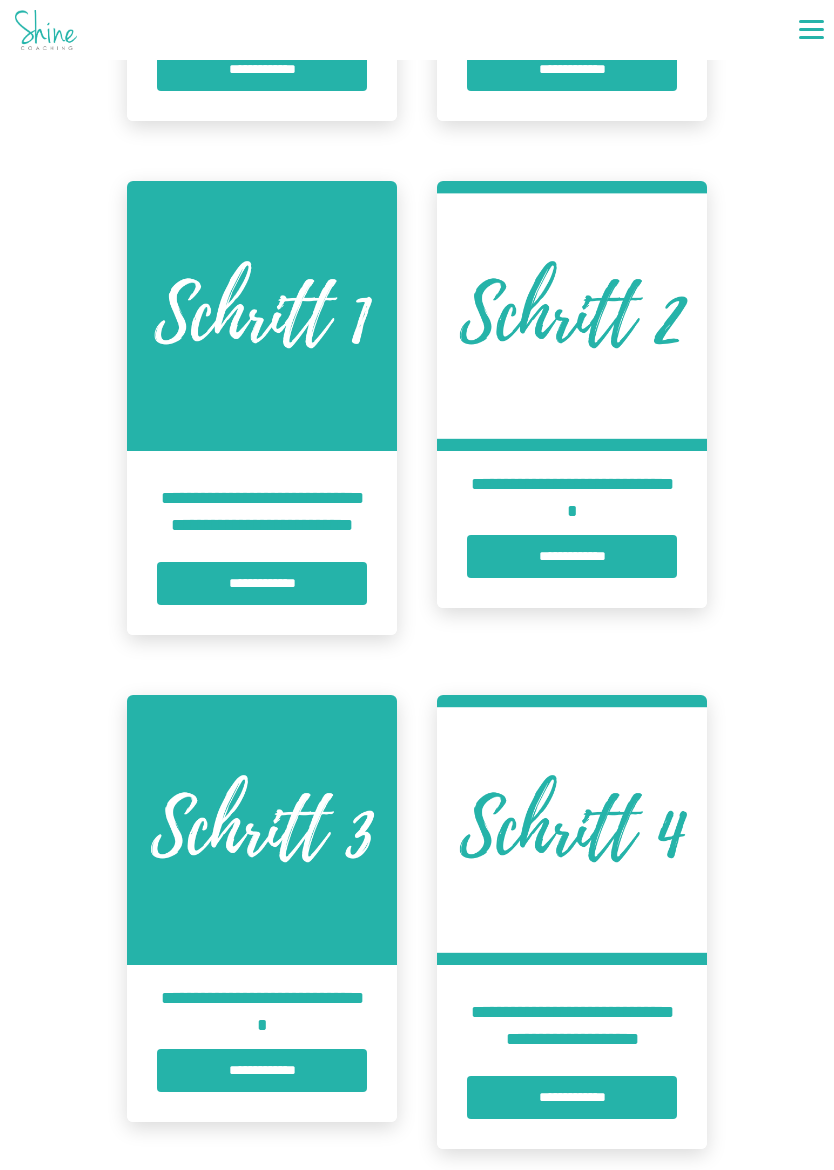 click on "**********" at bounding box center (262, 583) 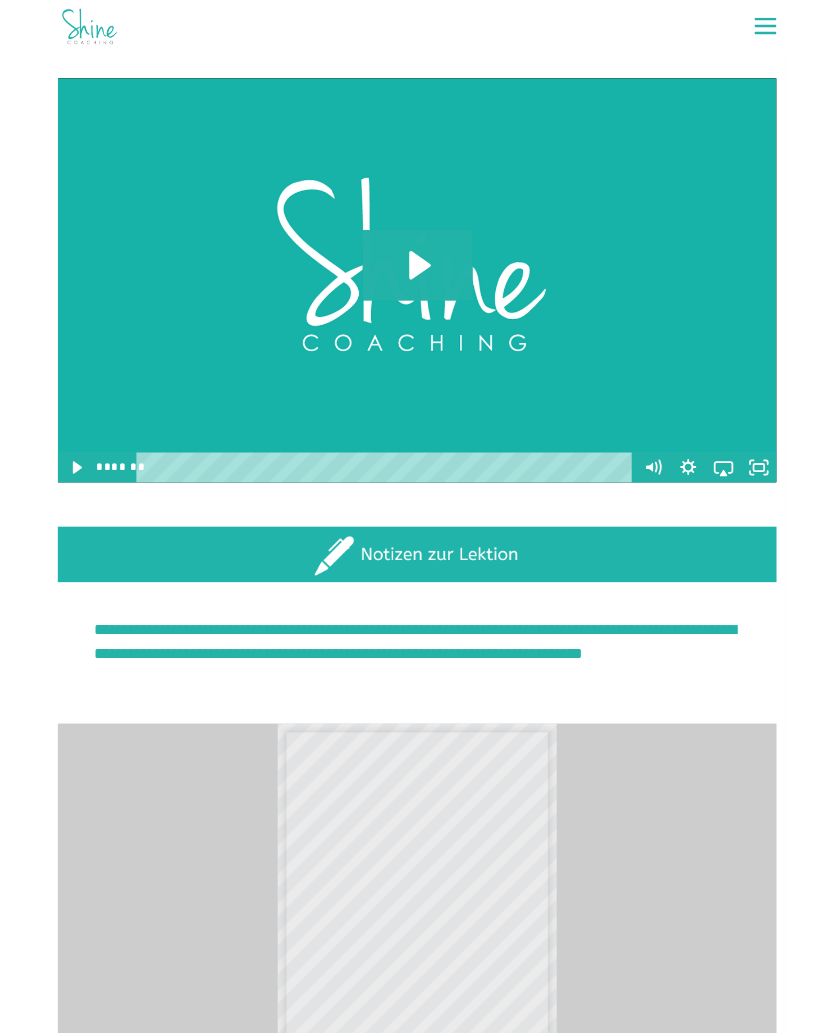 scroll, scrollTop: 848, scrollLeft: 0, axis: vertical 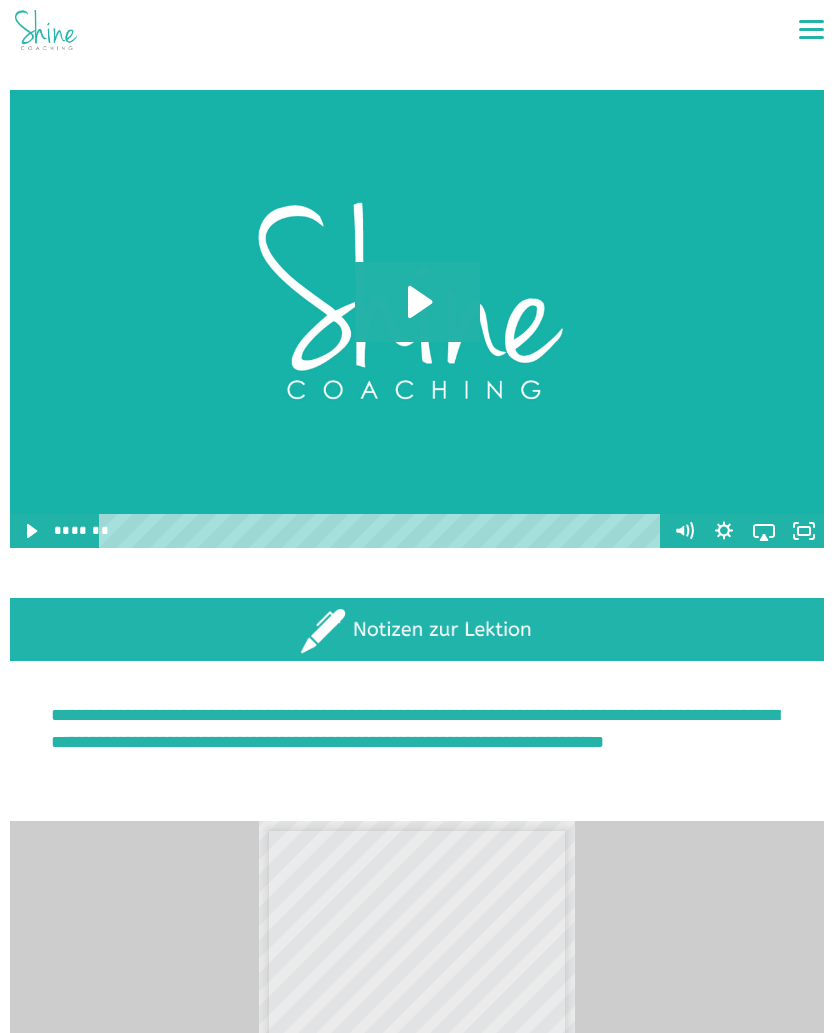 click 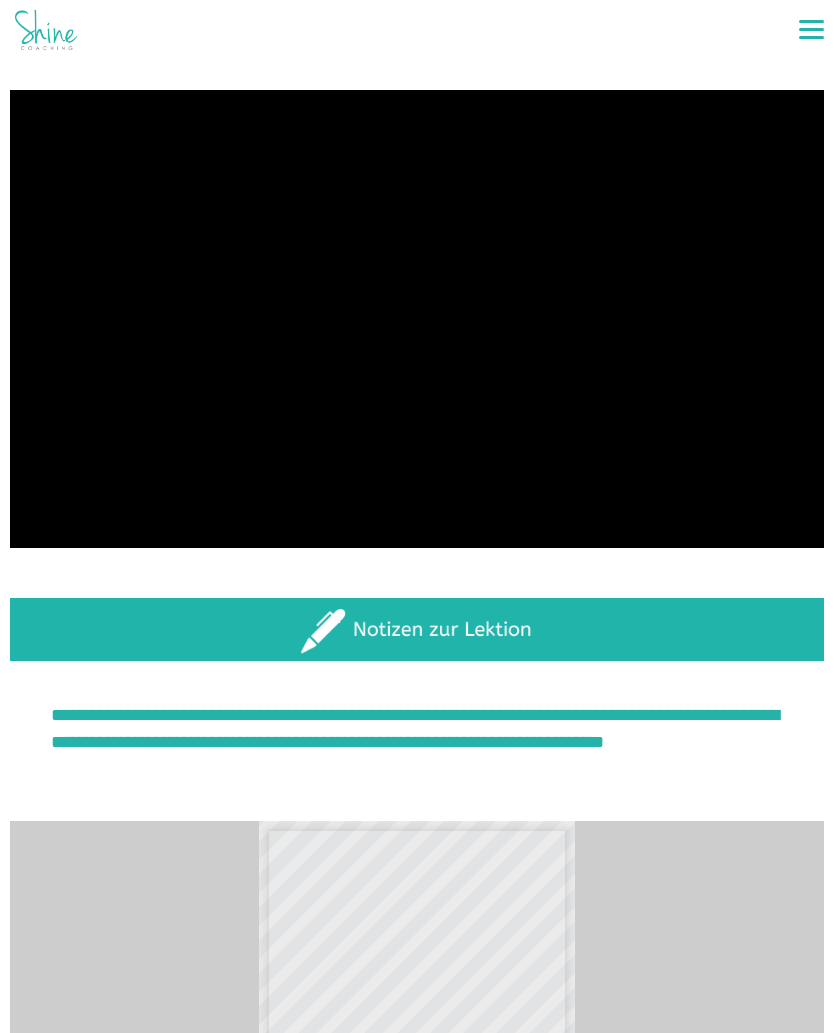 click at bounding box center (417, 319) 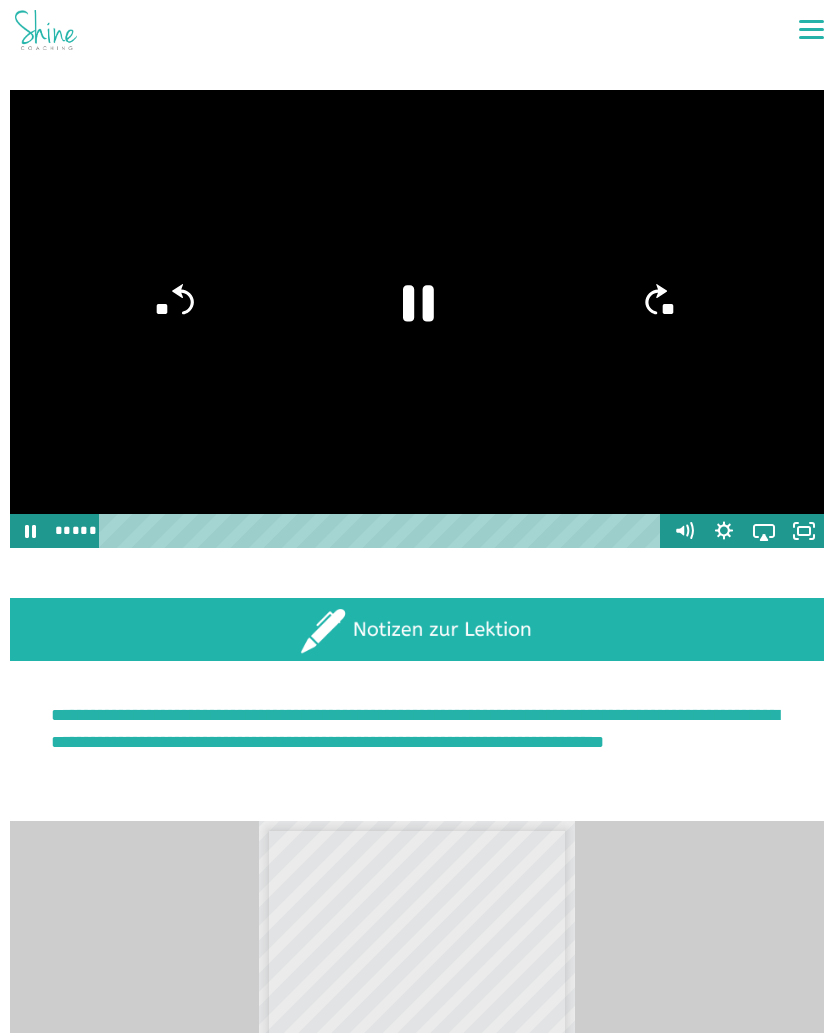click on "**" 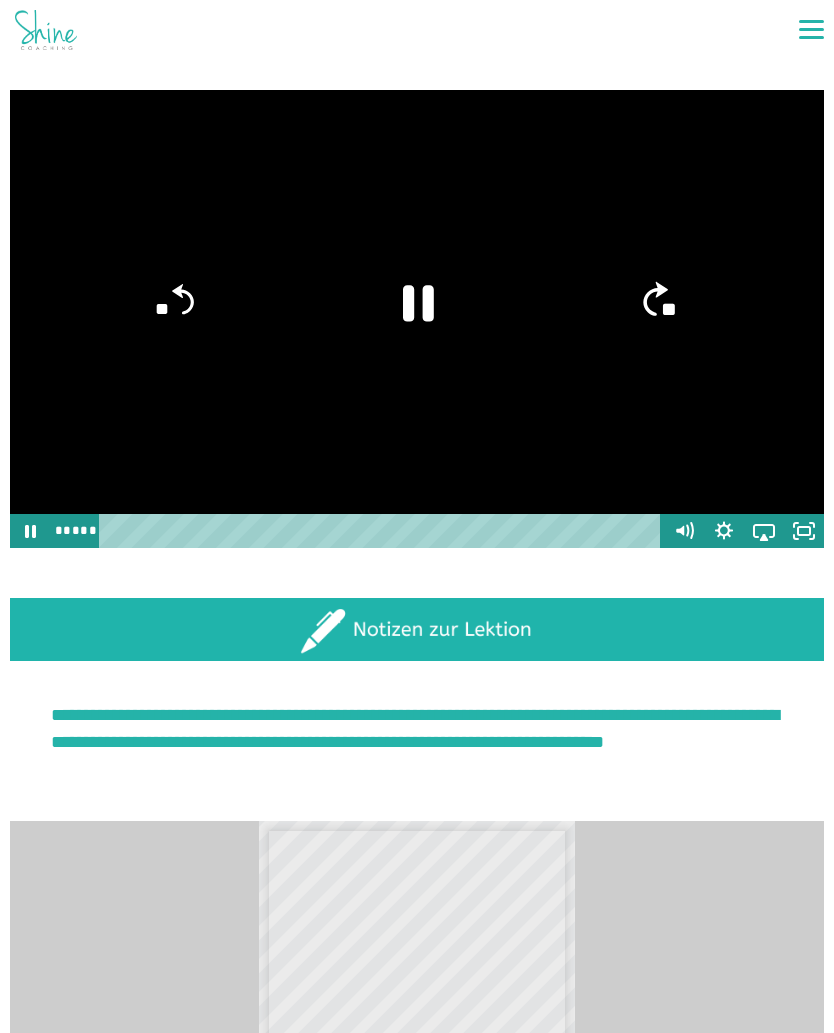 click 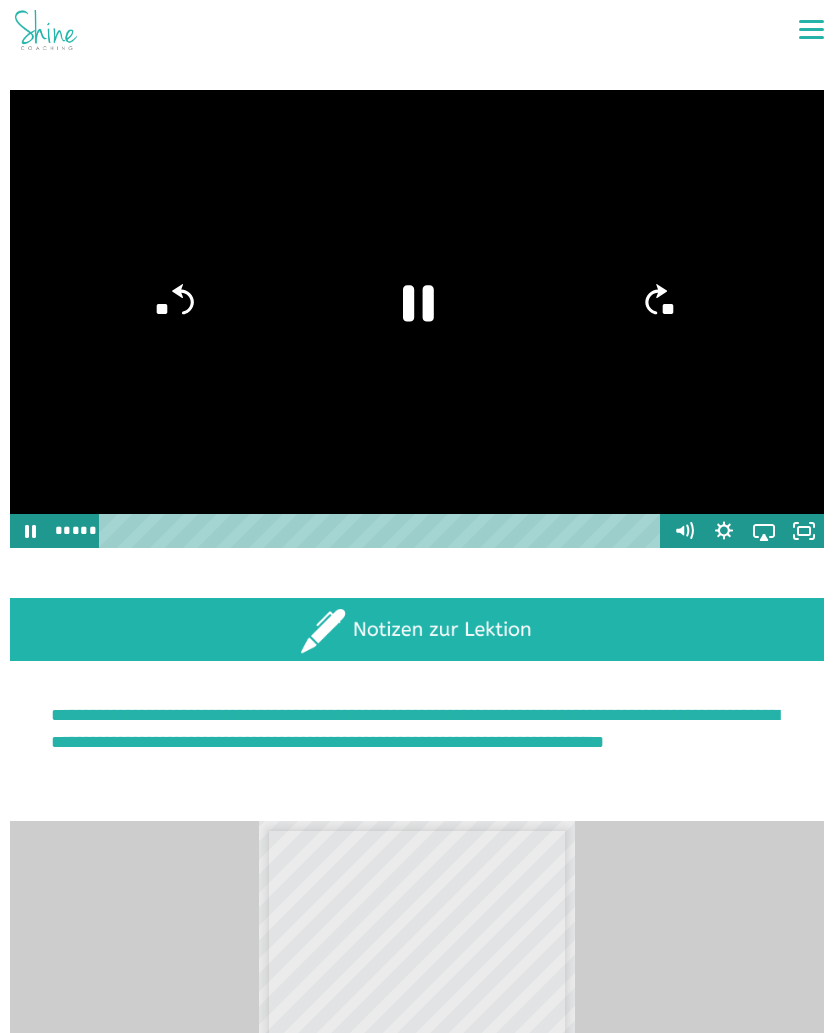 click 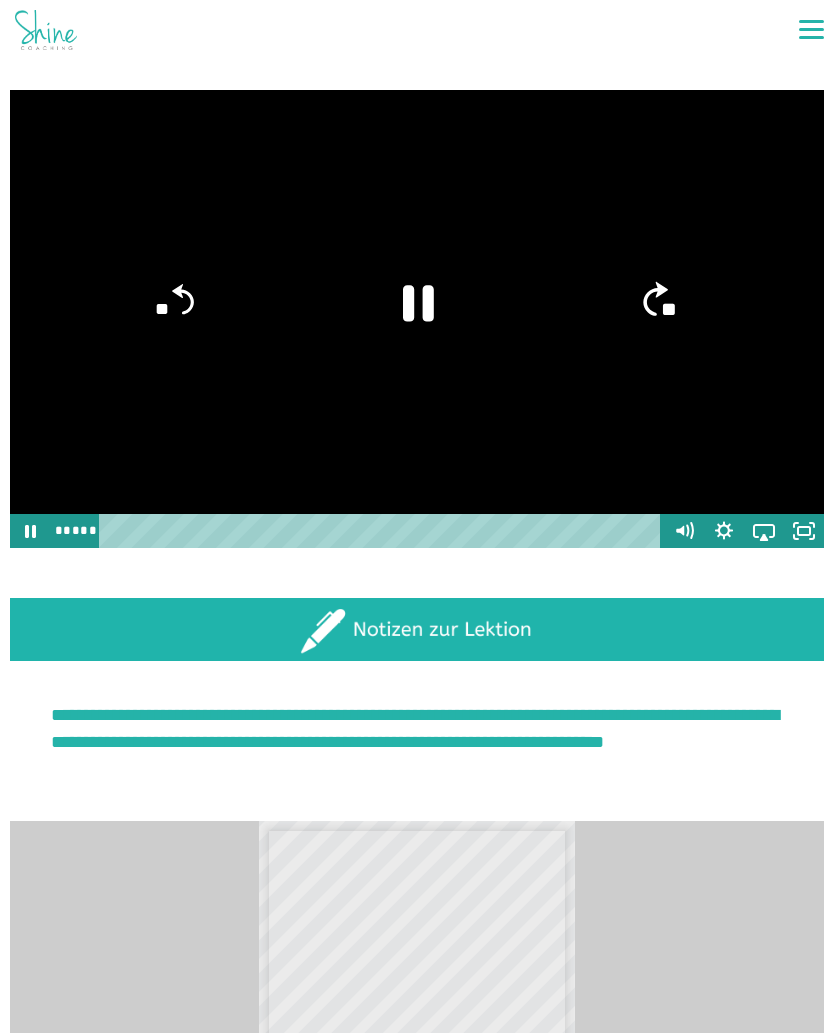 click 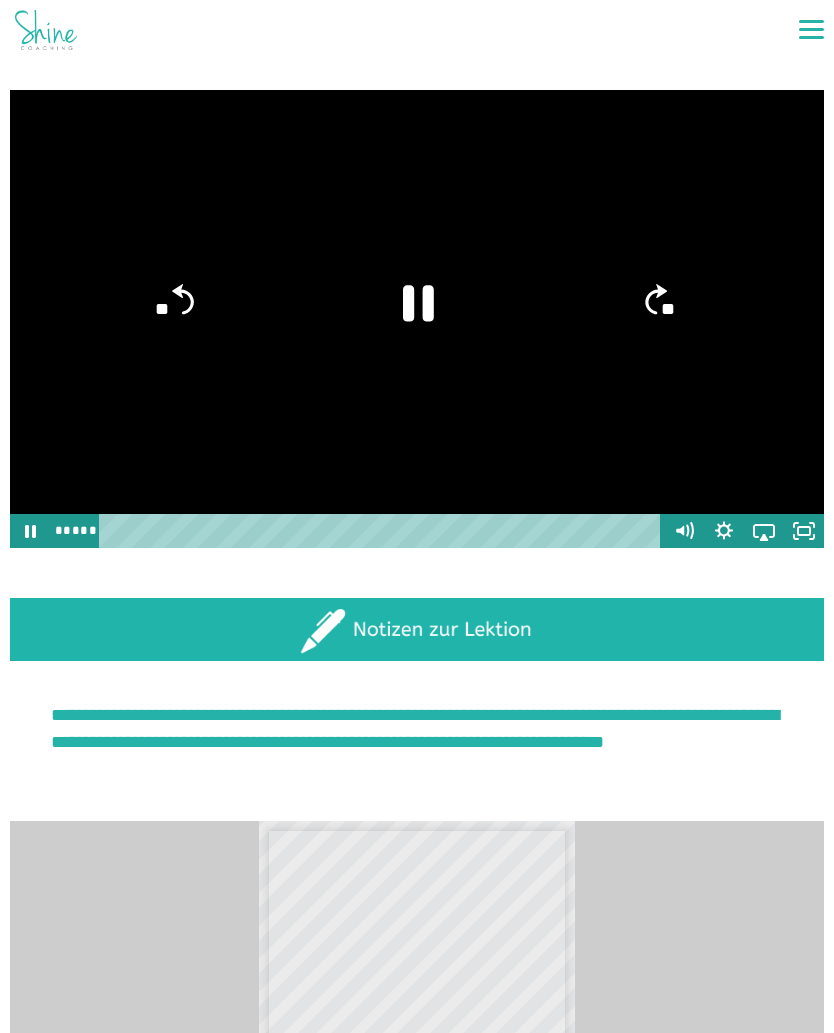 click on "**" 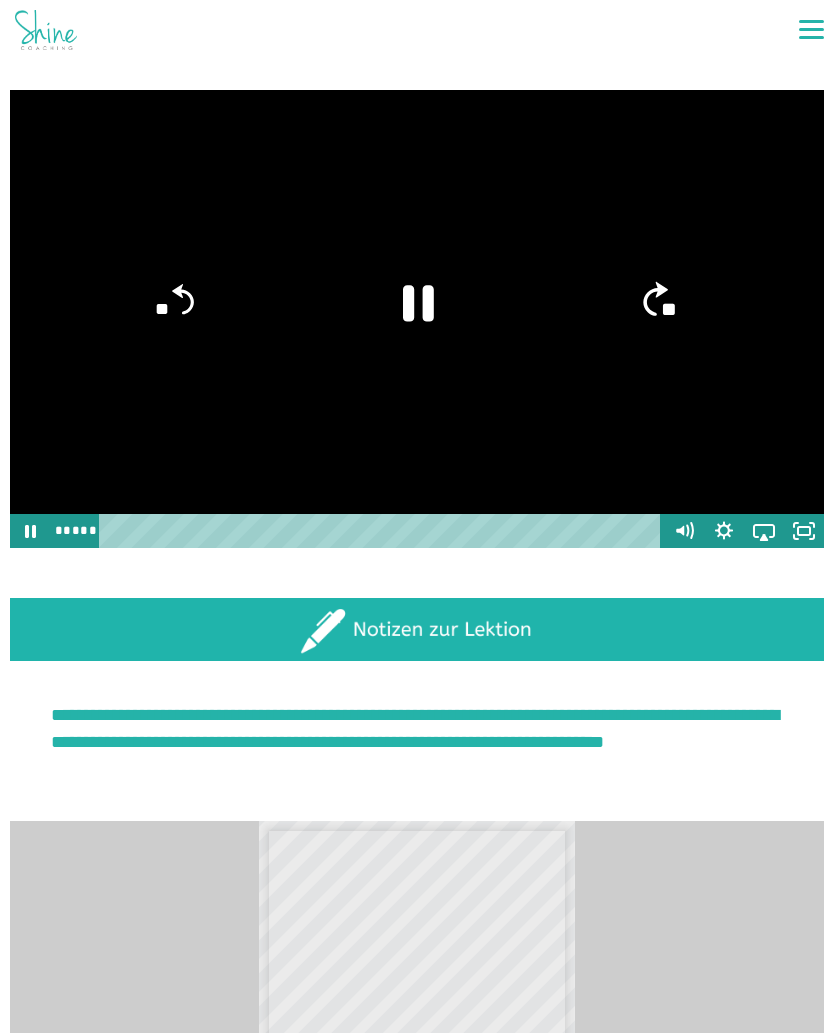 click on "**" 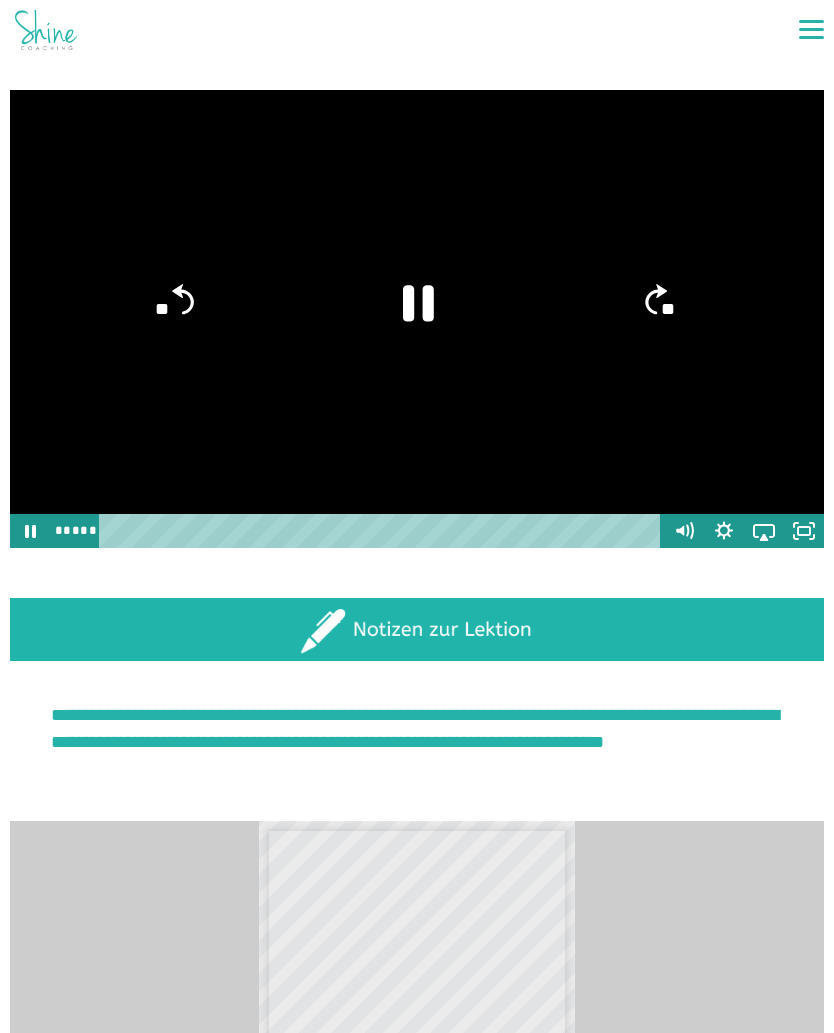 click on "**" 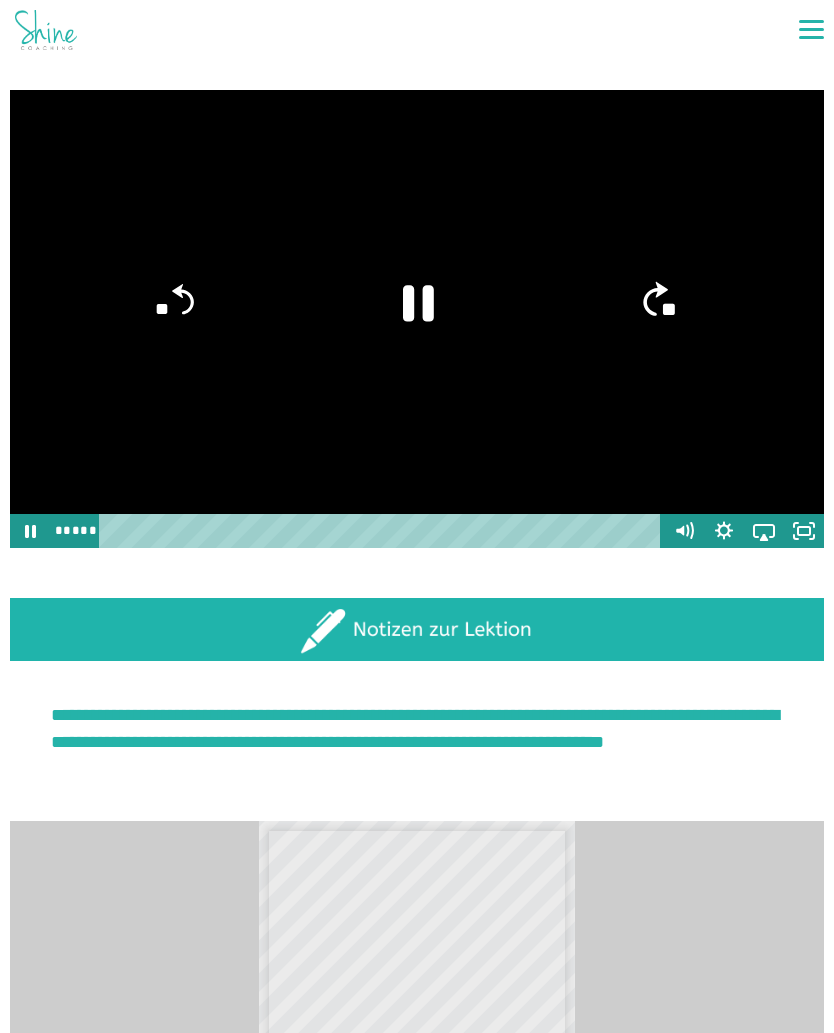 click on "**" 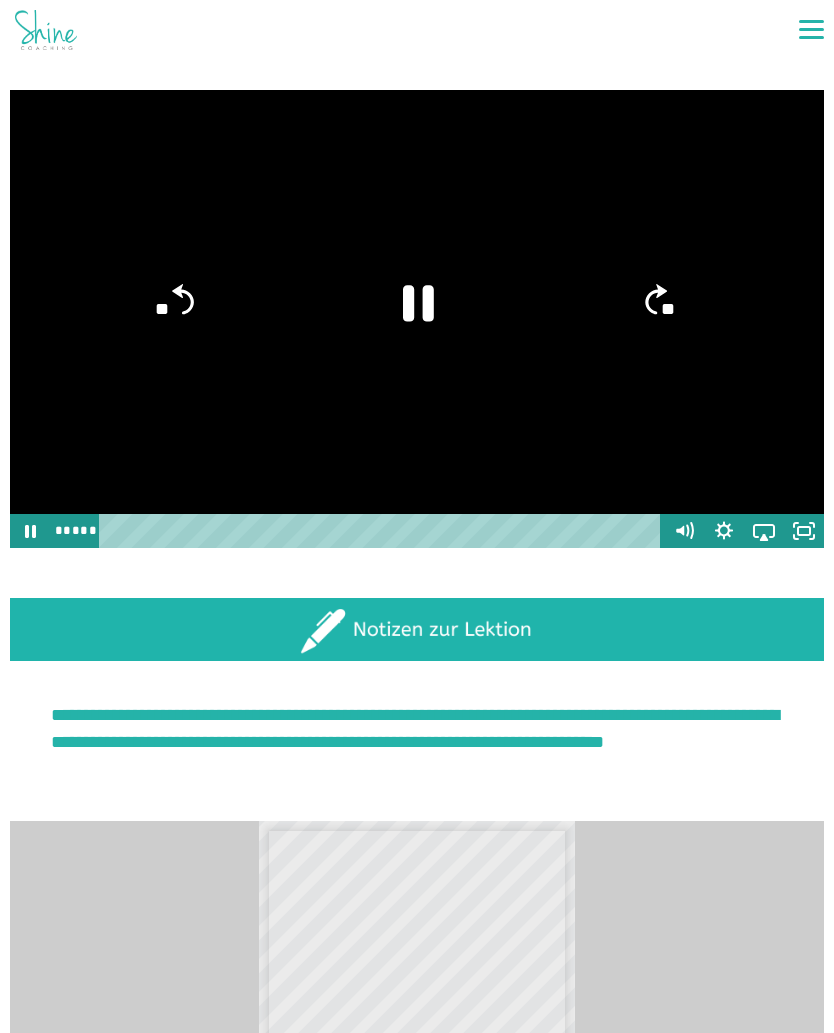 click on "**" 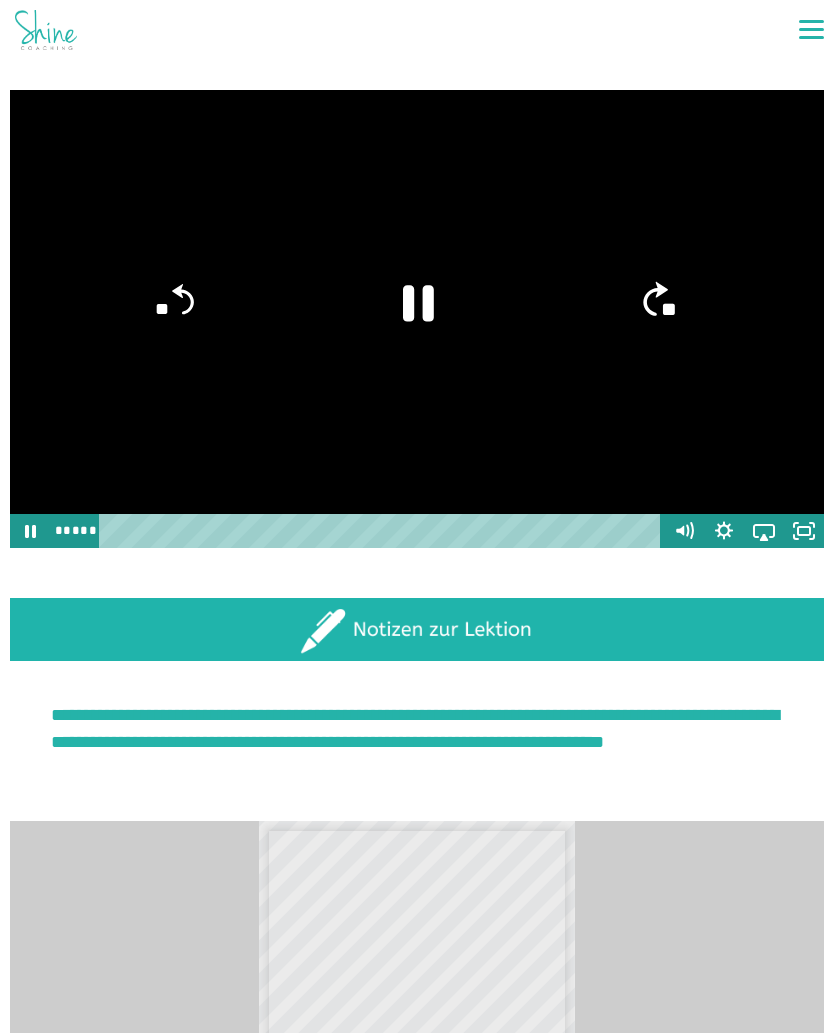 click on "**" 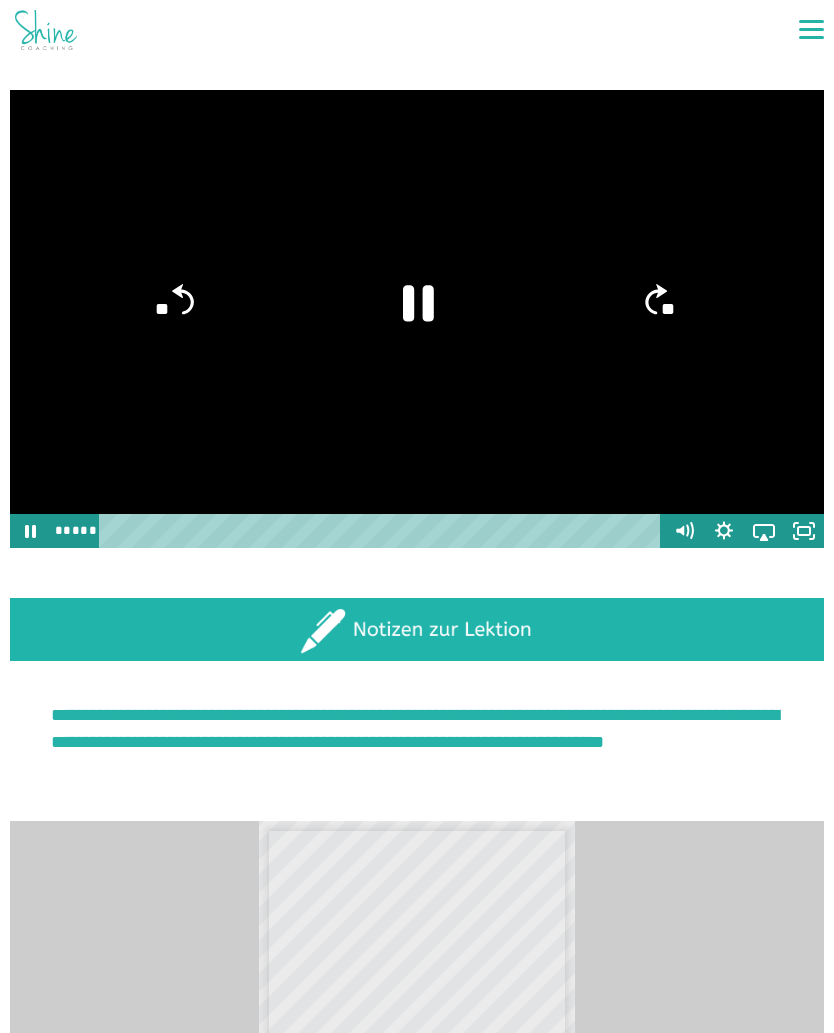 click 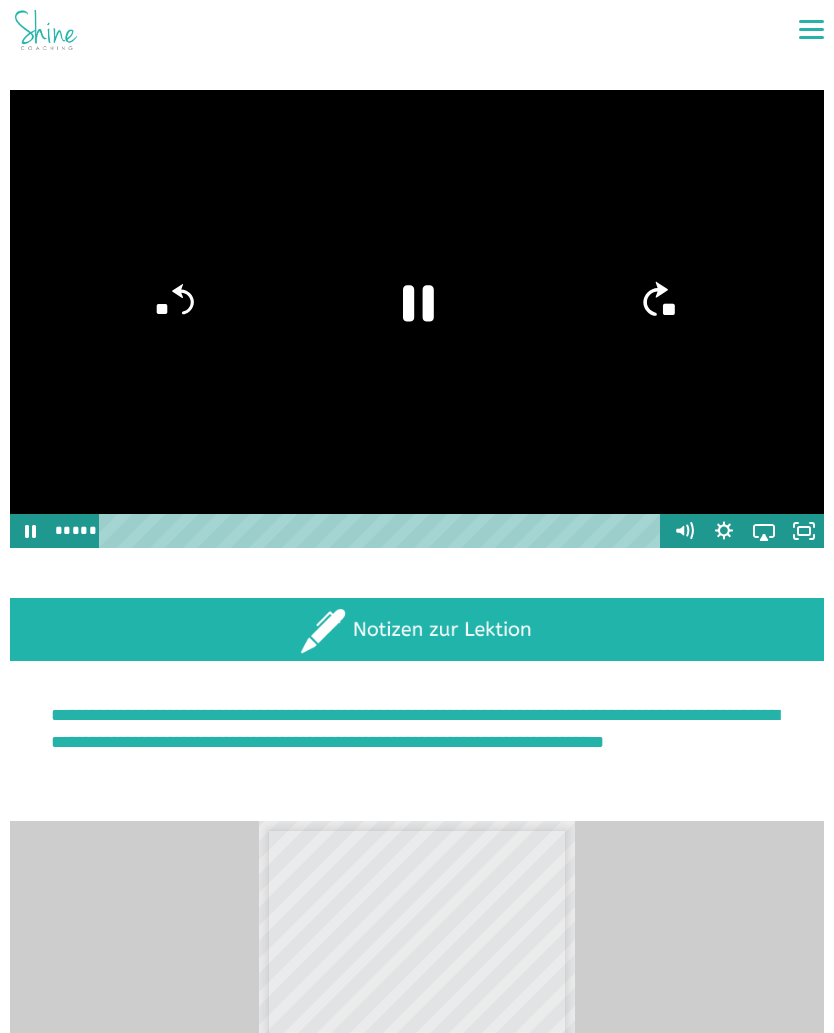 click on "**" 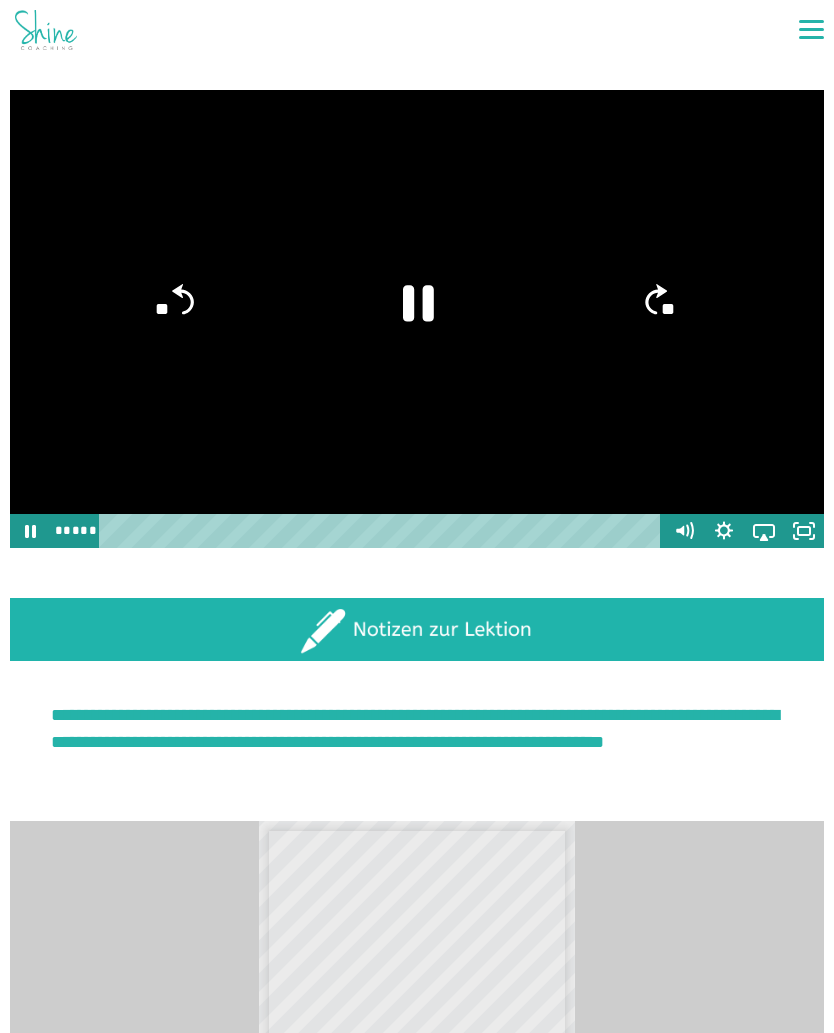 click on "**" 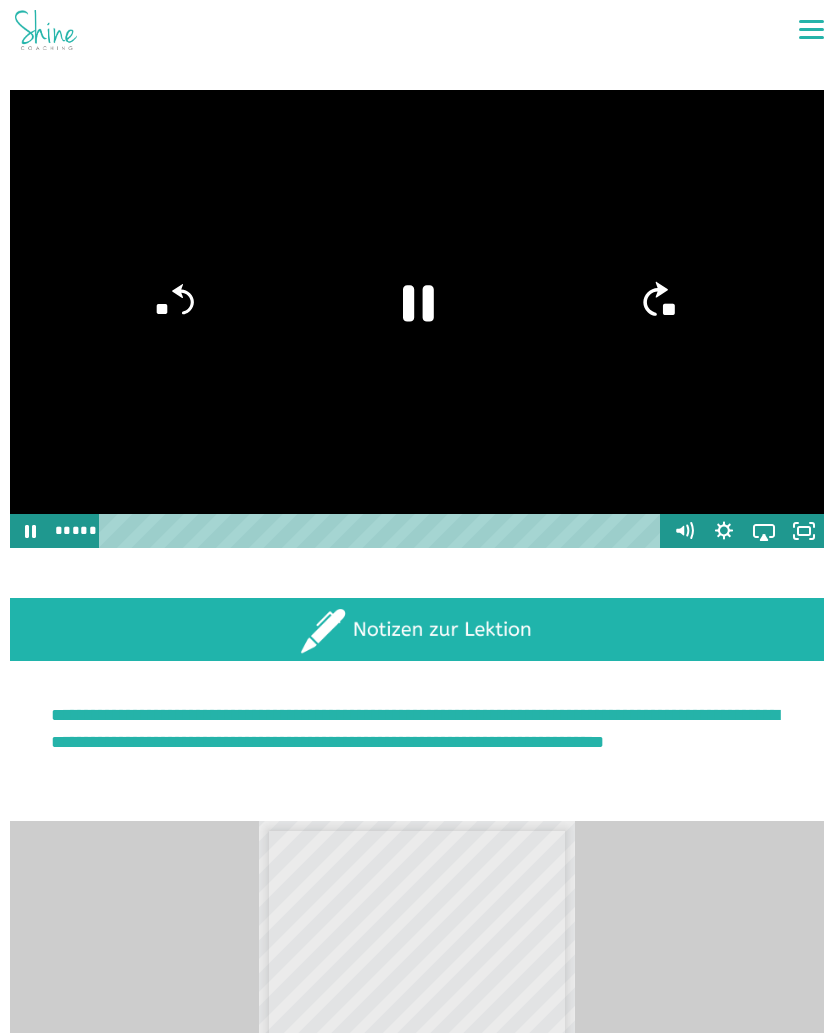 click on "**" 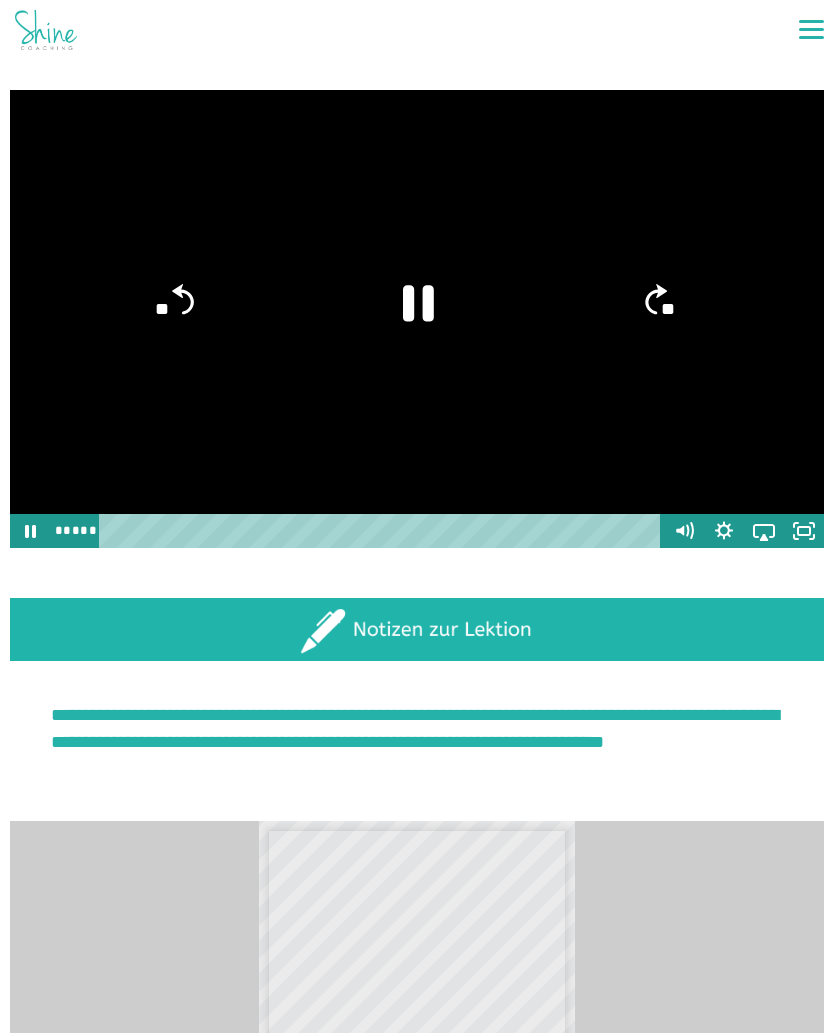 click on "**" 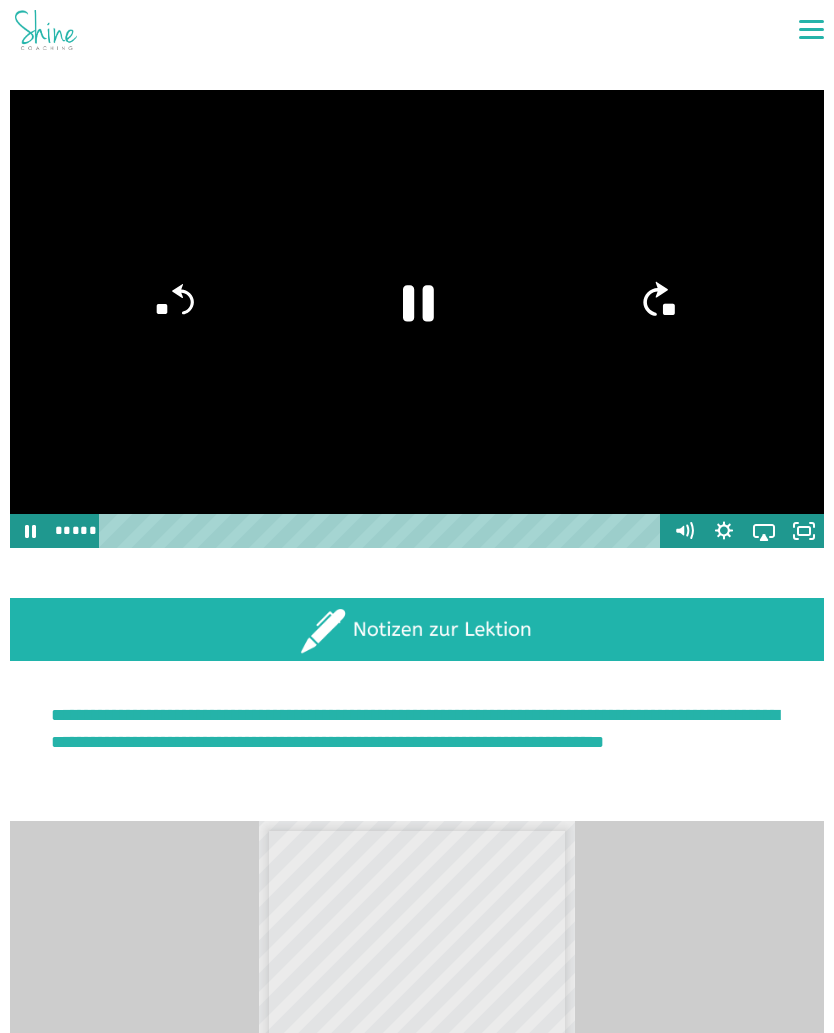 click on "**" 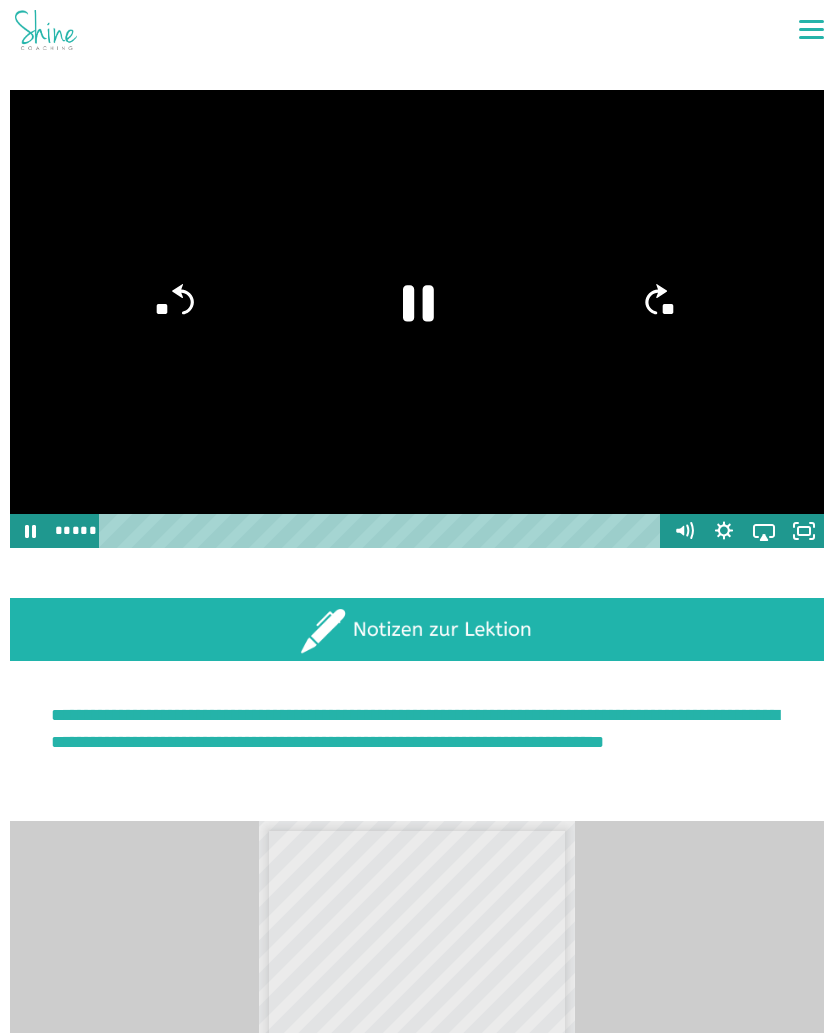 click on "**" 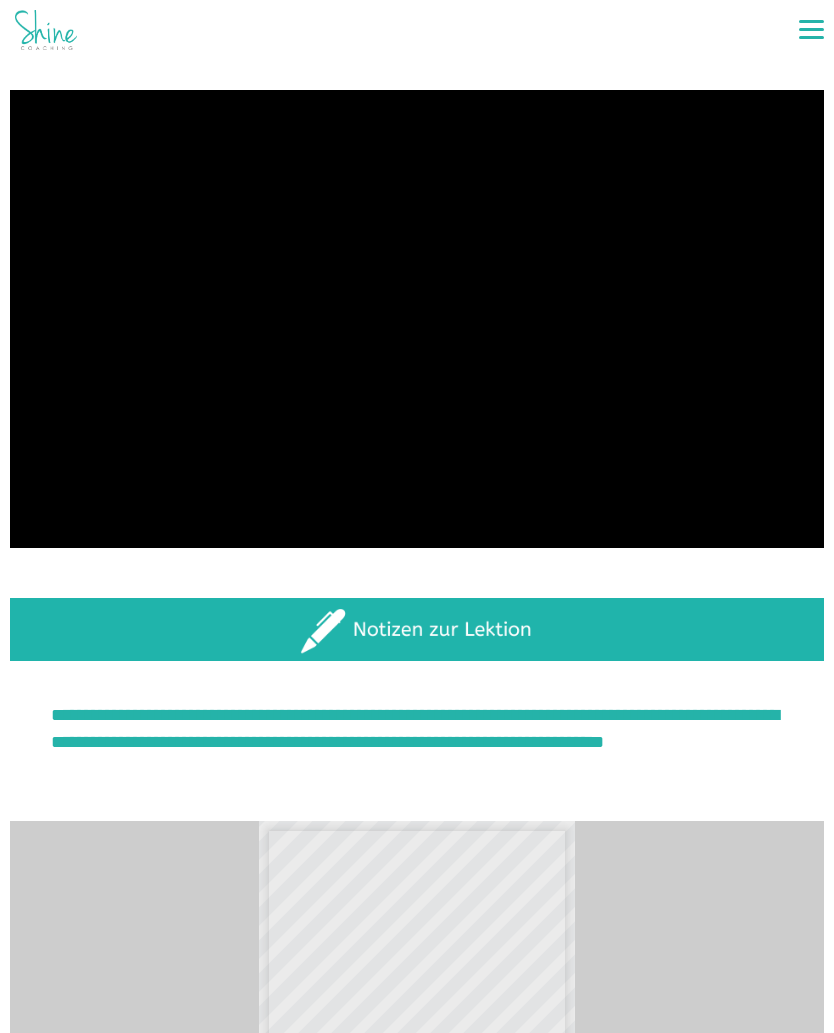 click at bounding box center (417, 319) 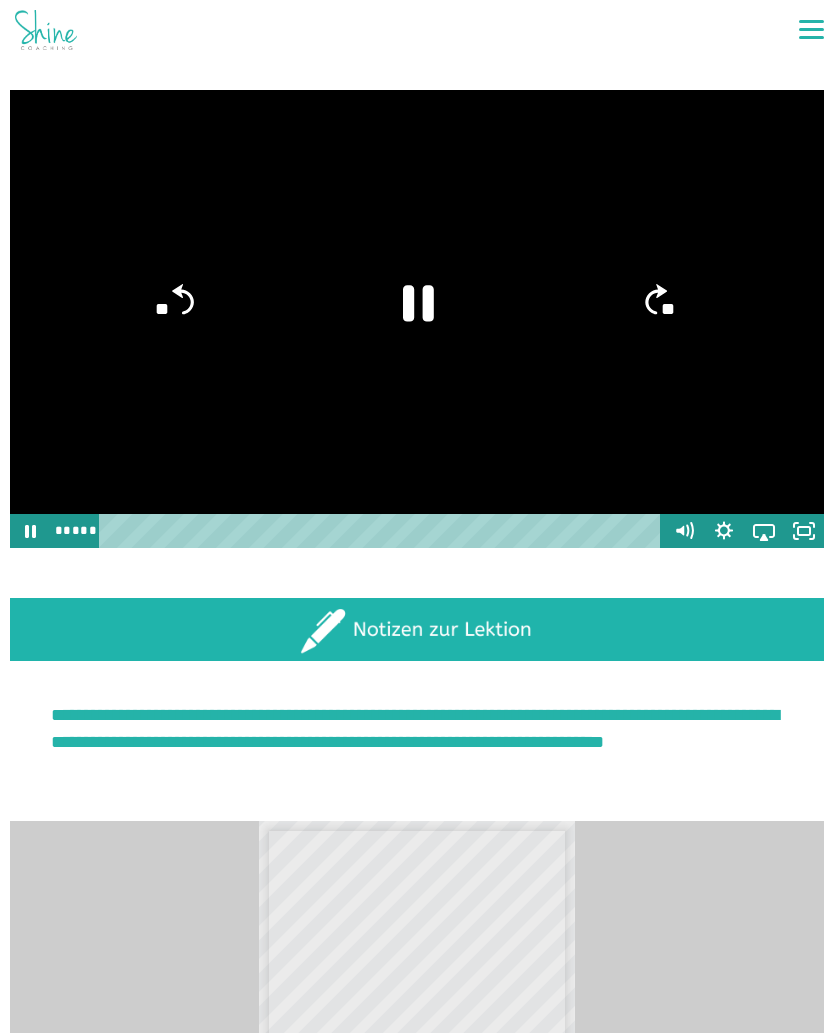 click 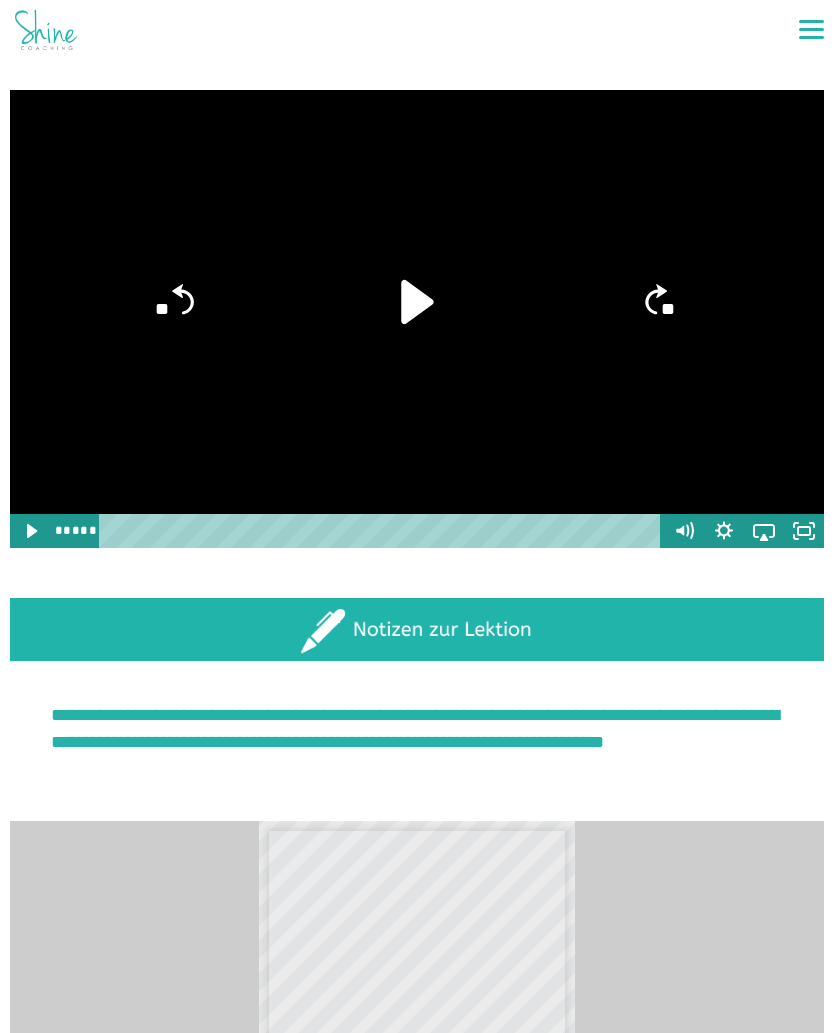 click 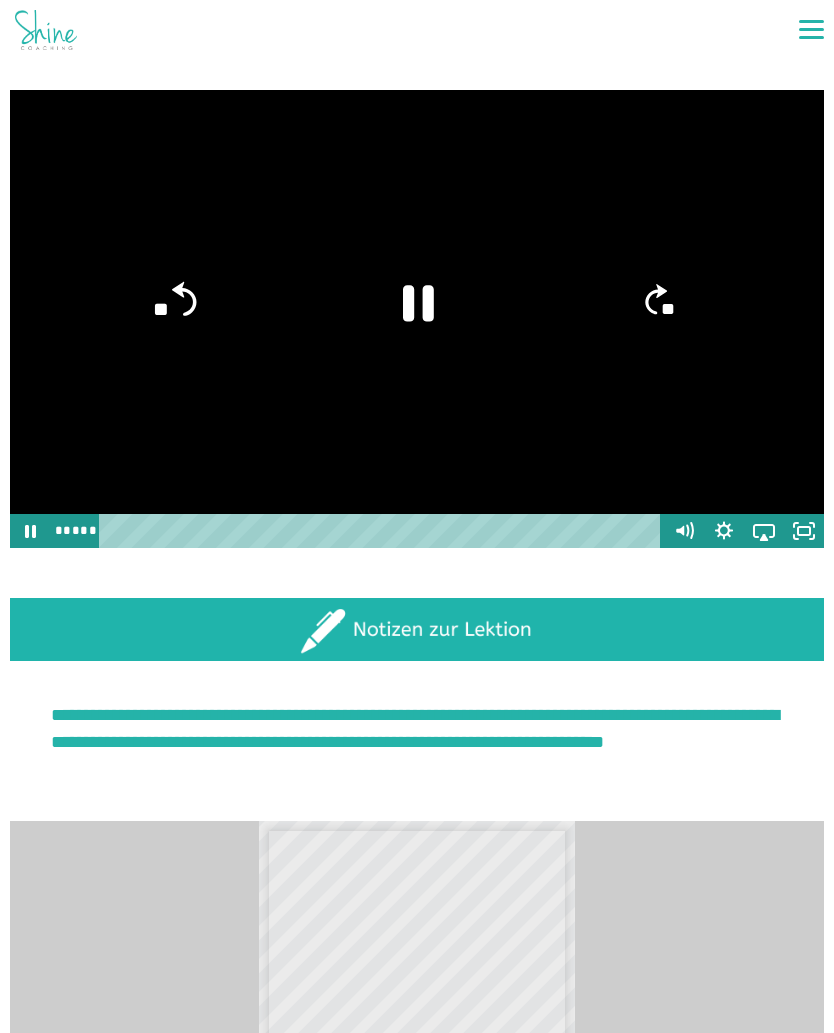 click on "**" 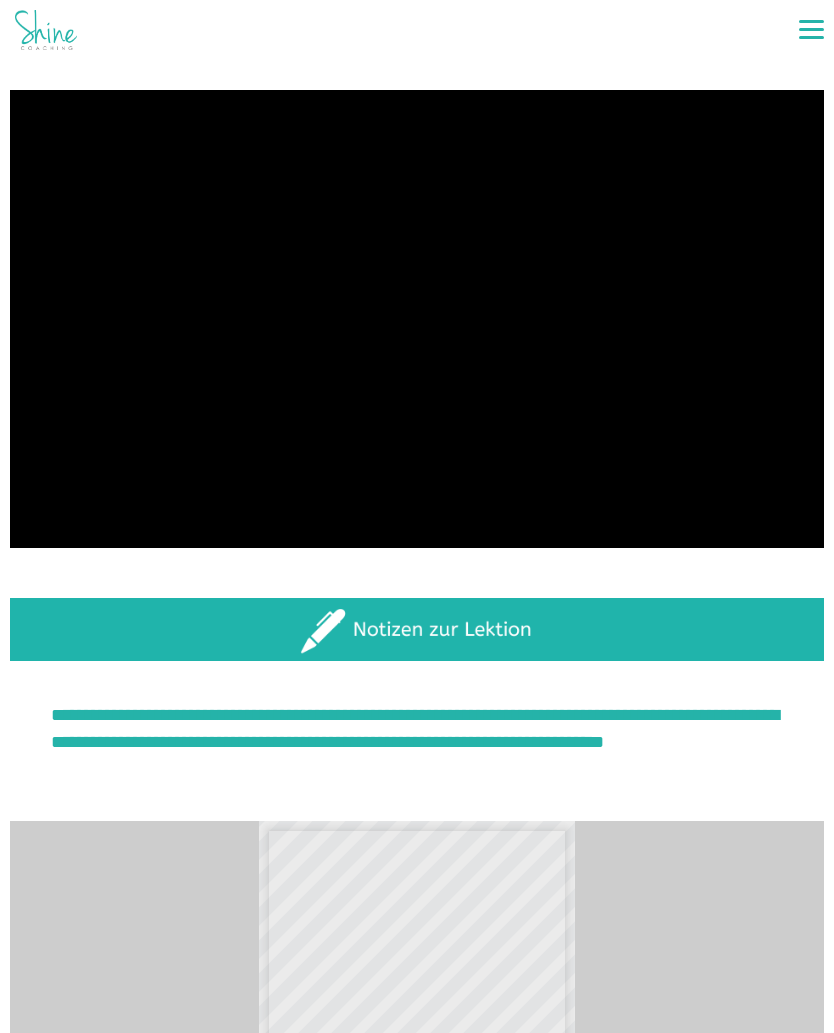 click at bounding box center [417, 319] 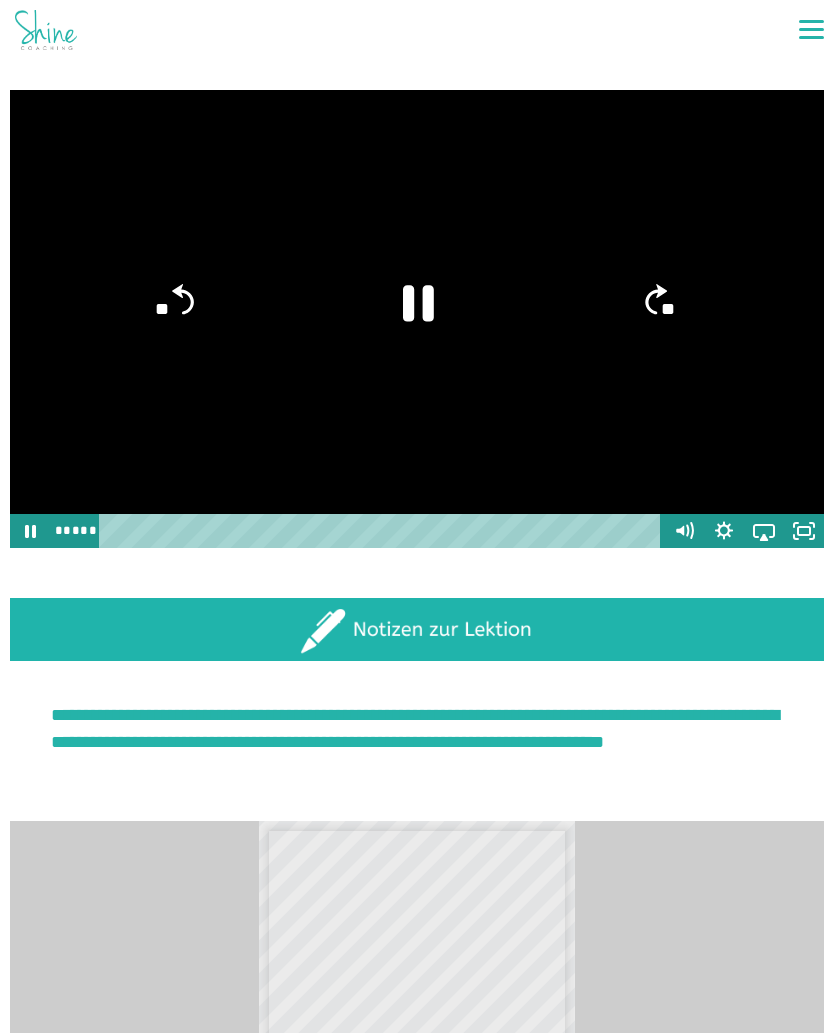 click 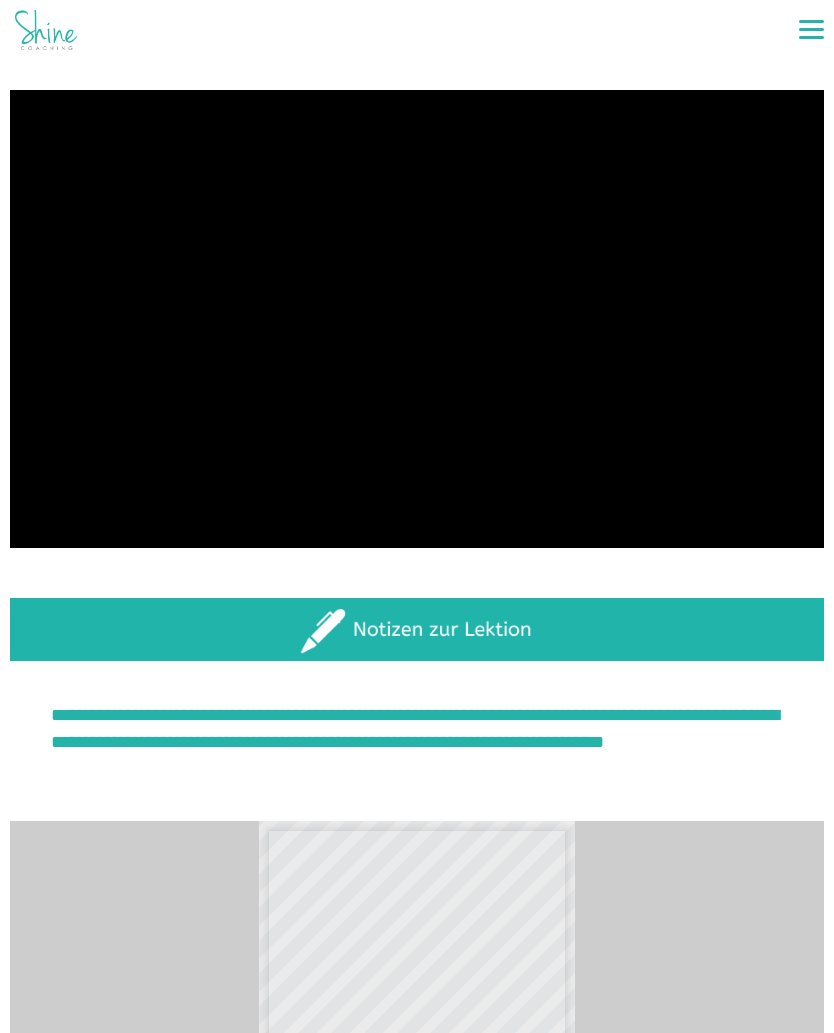 click at bounding box center [417, 319] 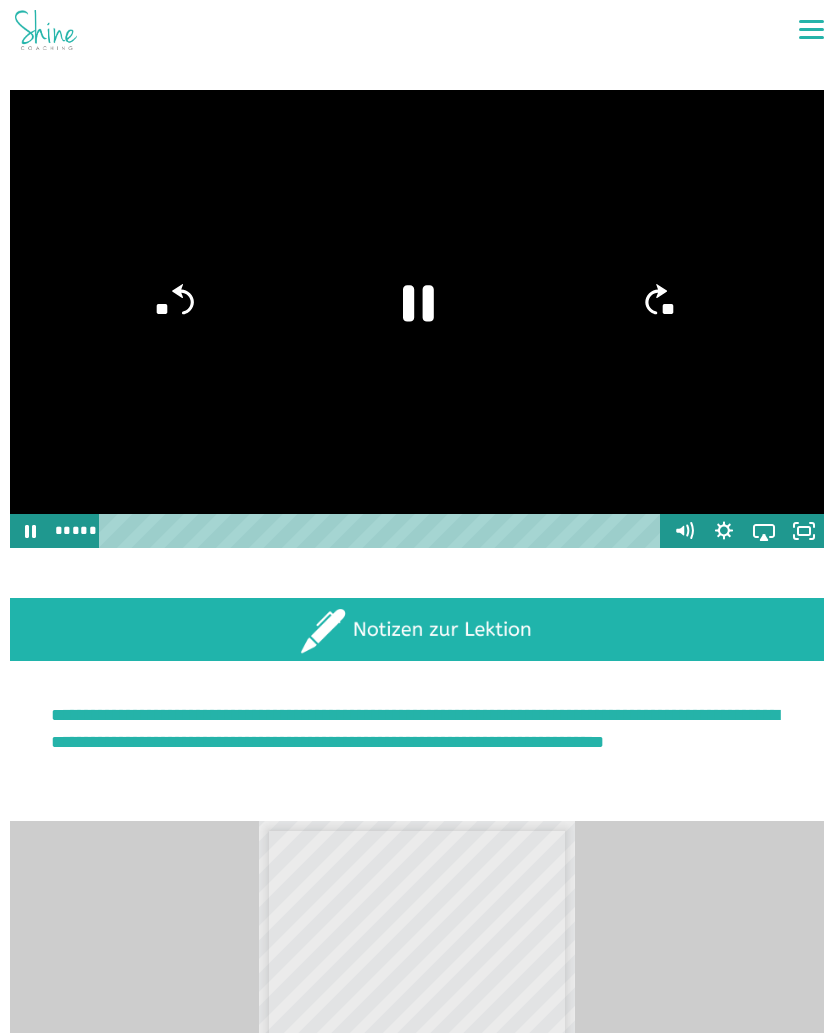 click on "**" 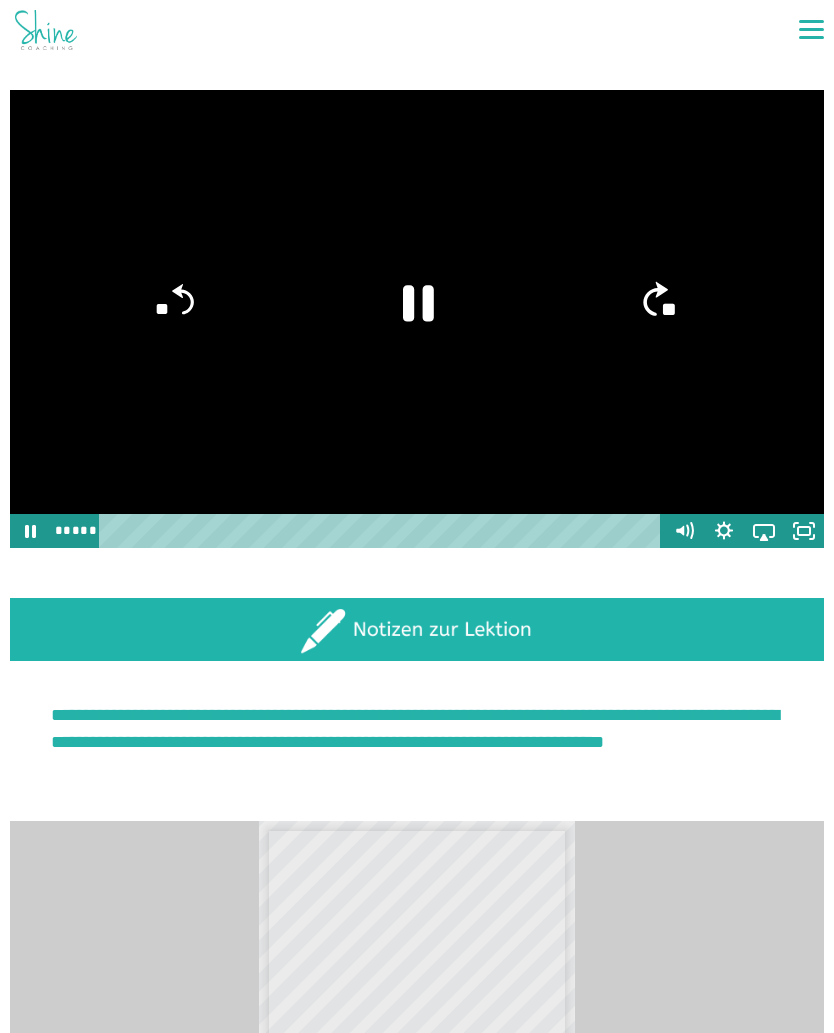 click on "**" 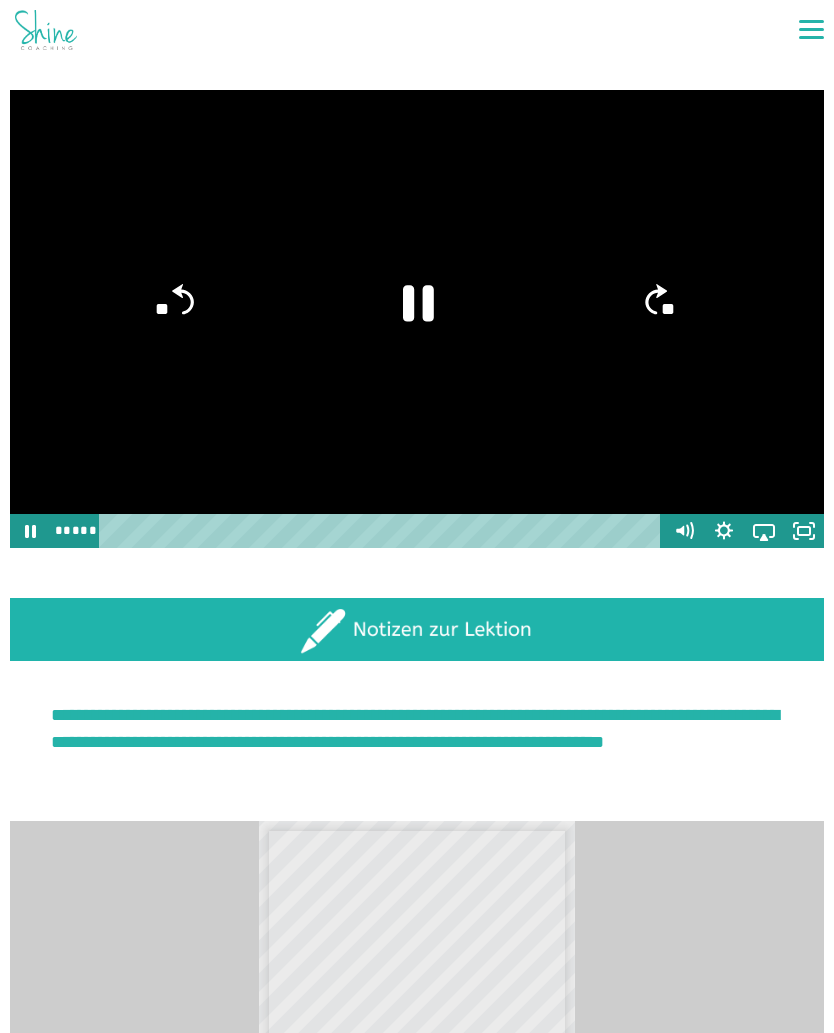 click on "**" 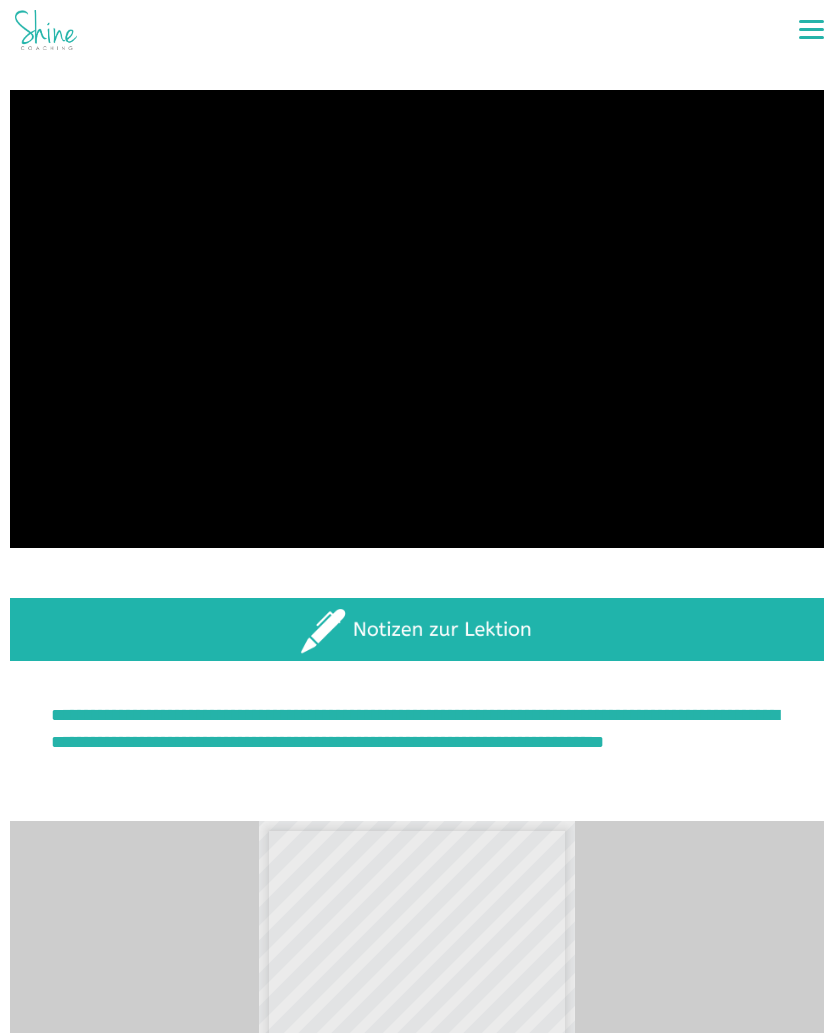 click at bounding box center [417, 319] 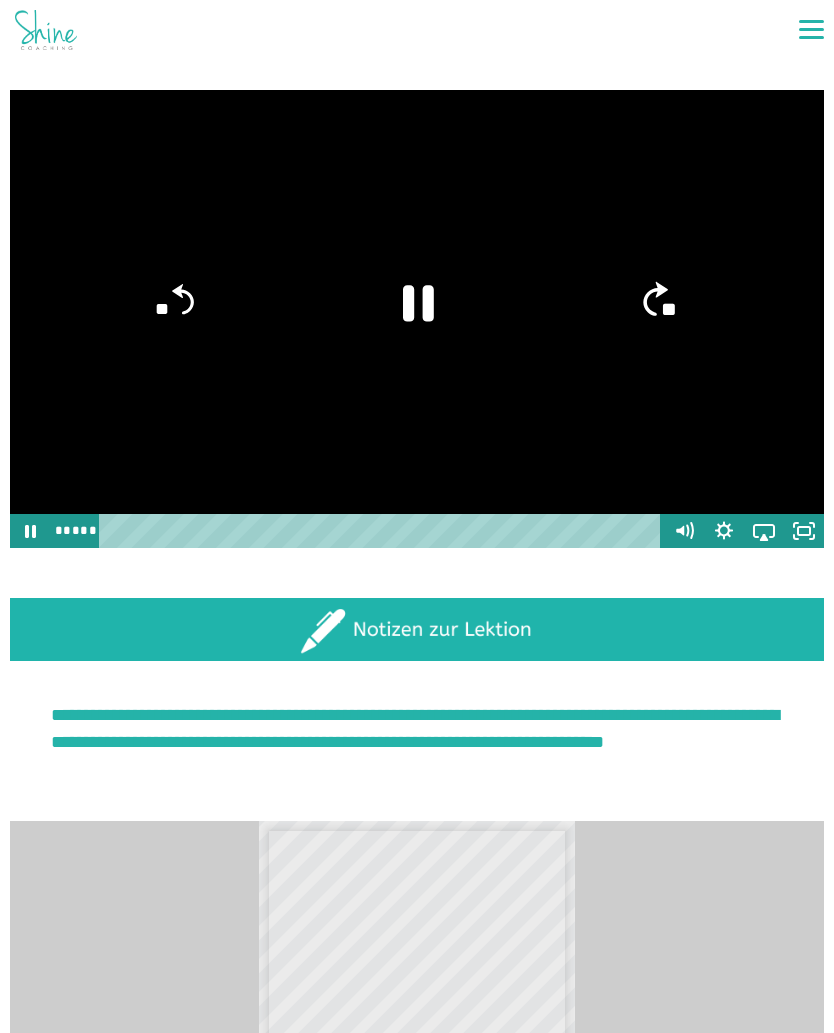 click on "**" 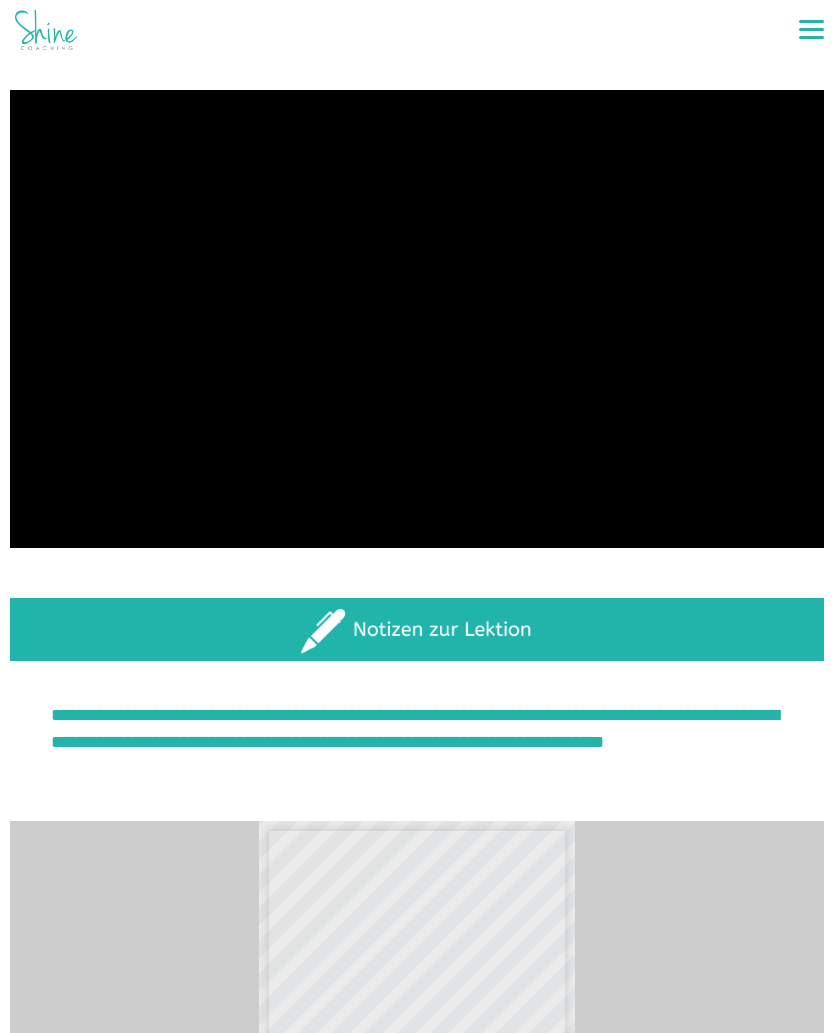 click at bounding box center (417, 319) 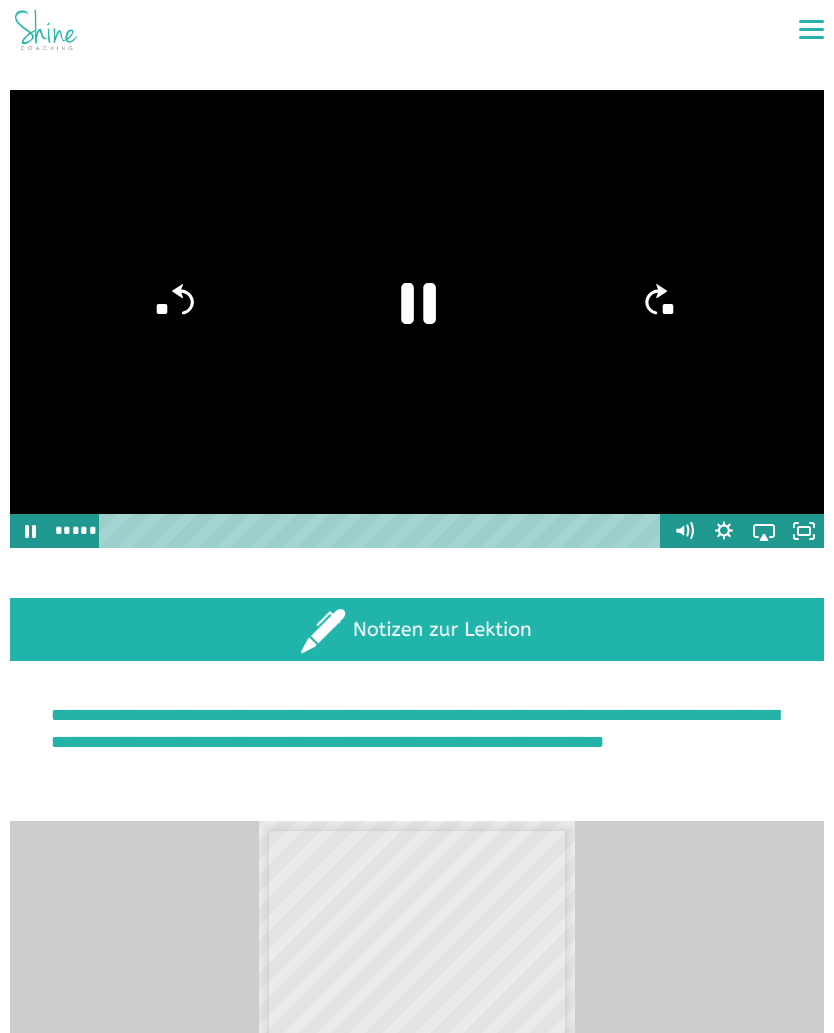 click 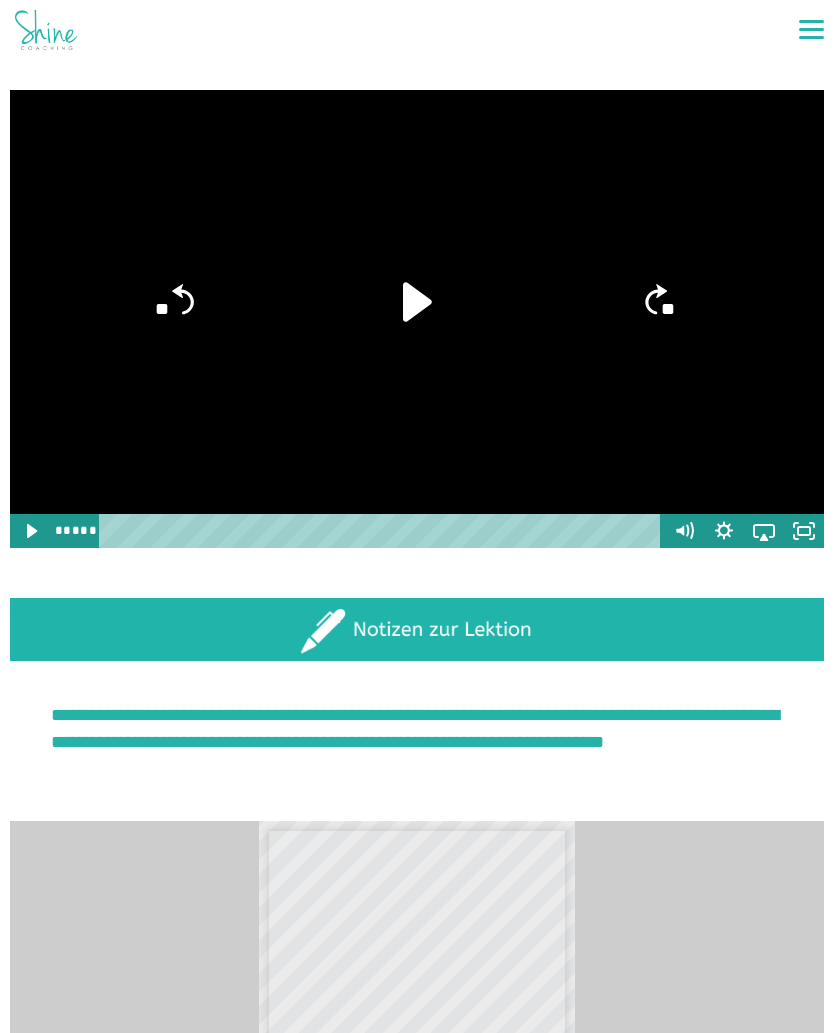 click 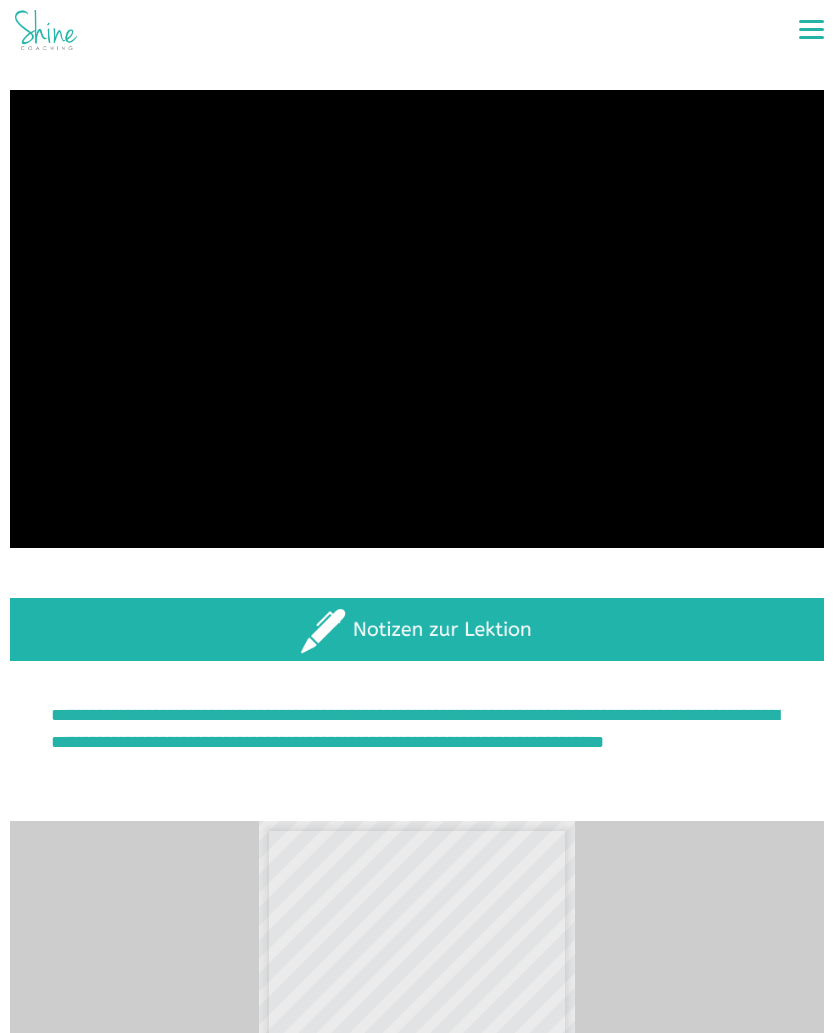 click at bounding box center (417, 319) 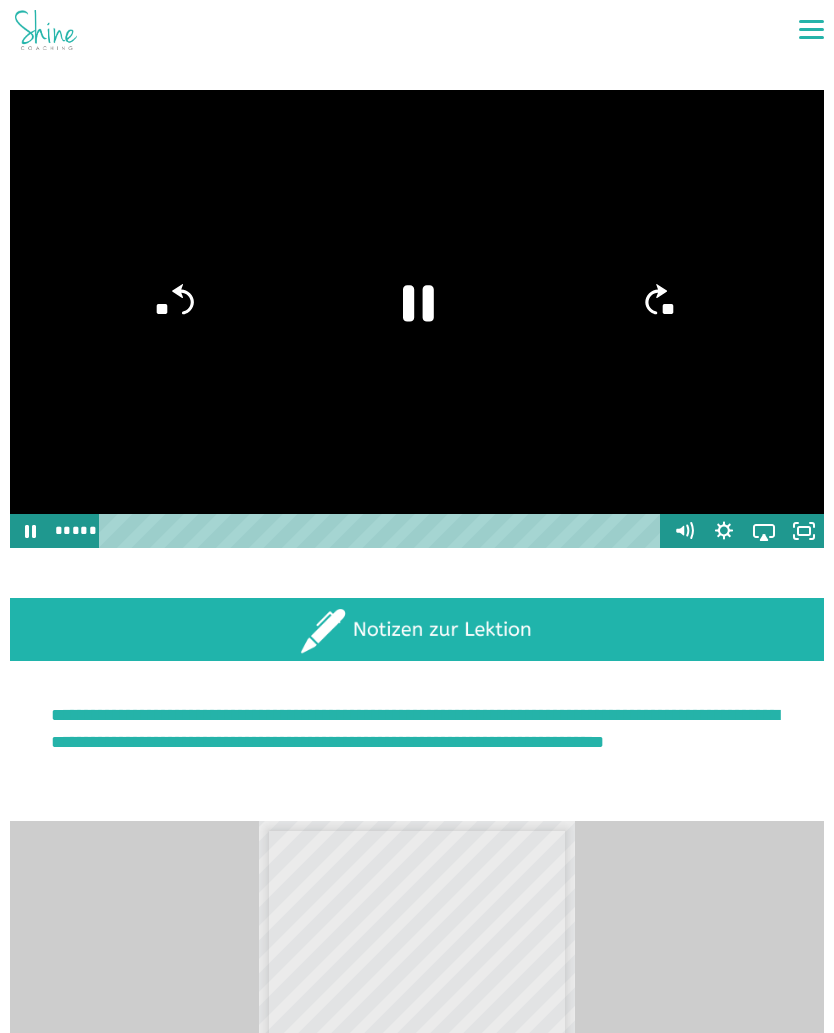 click 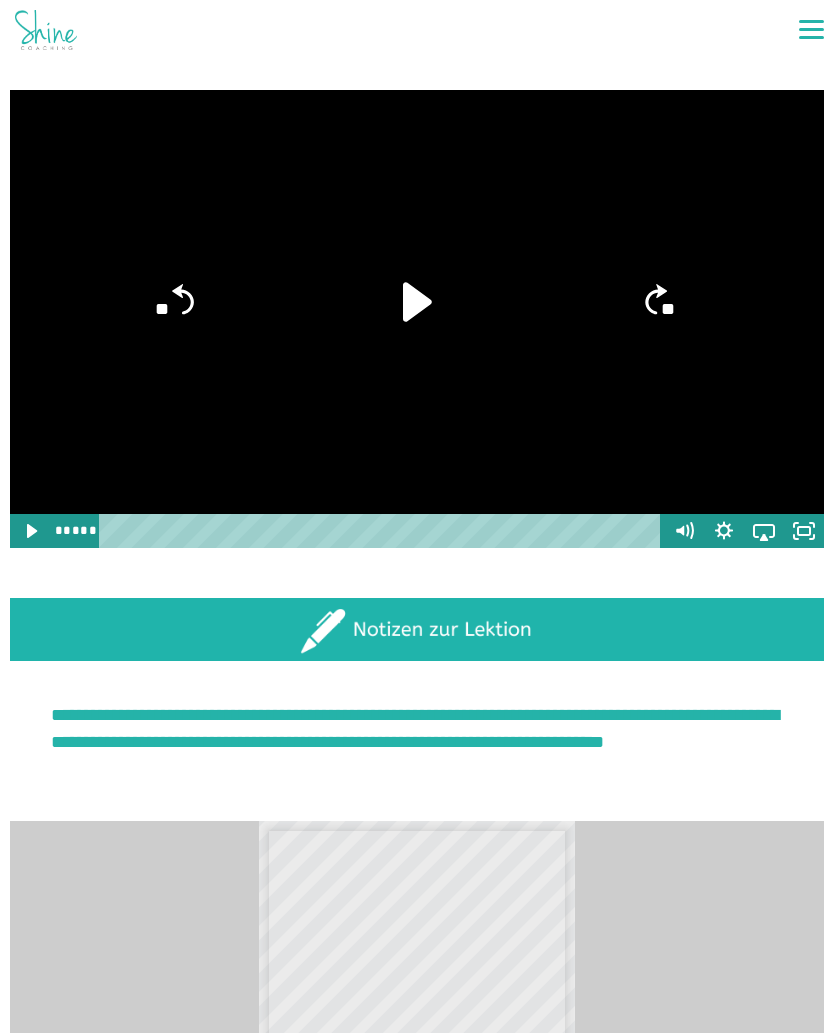 click on "**" 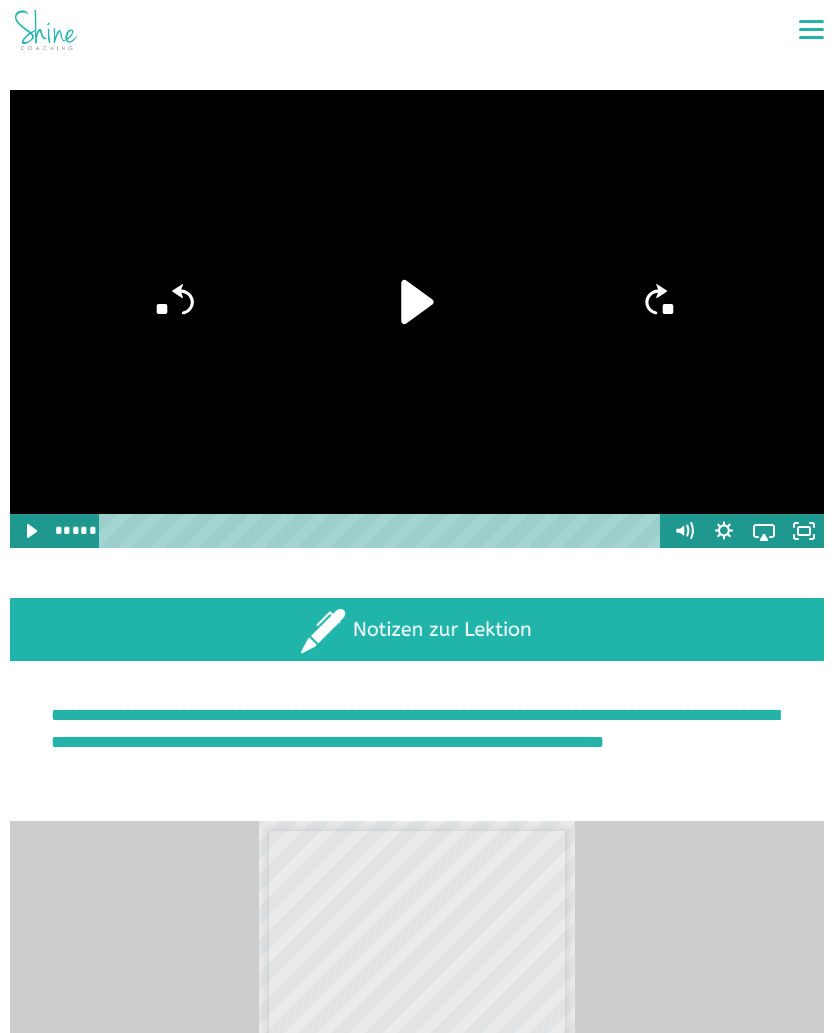 click 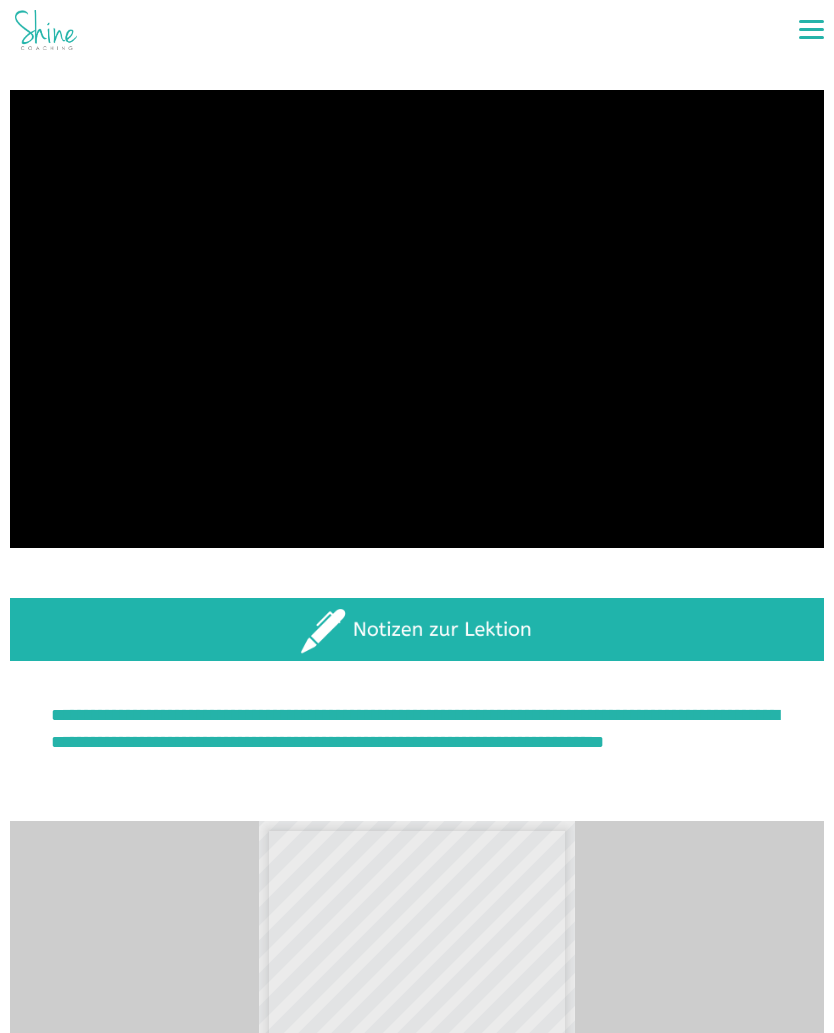click at bounding box center [417, 319] 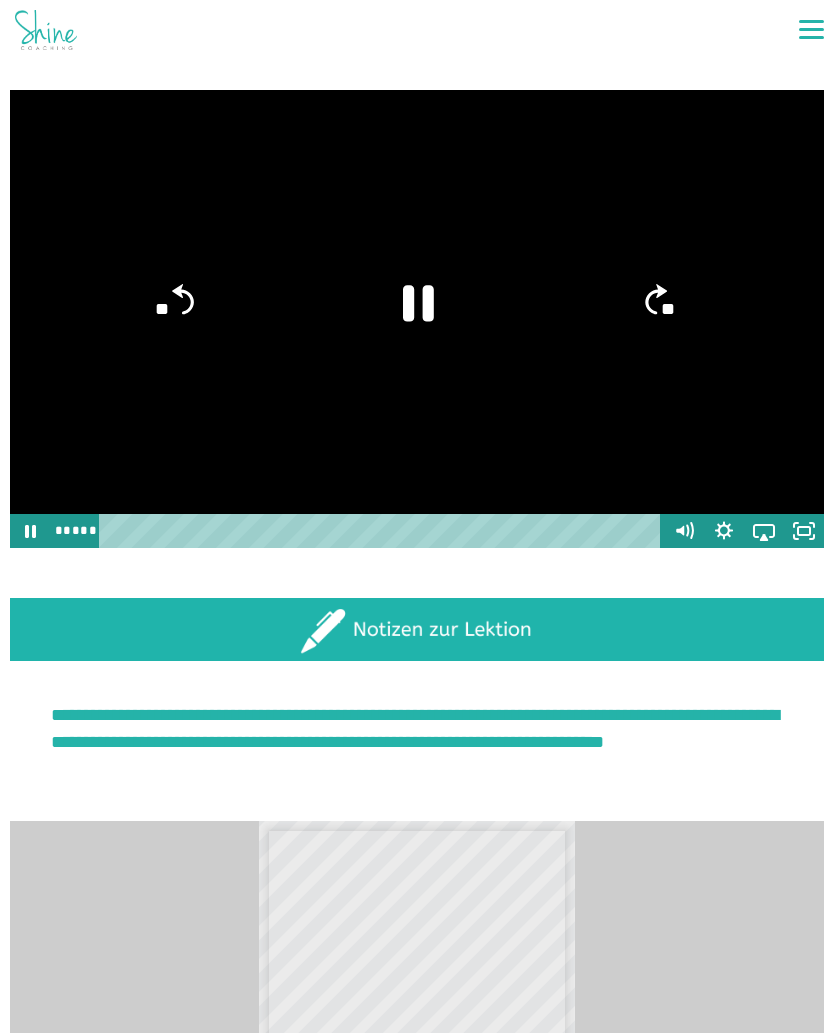 click 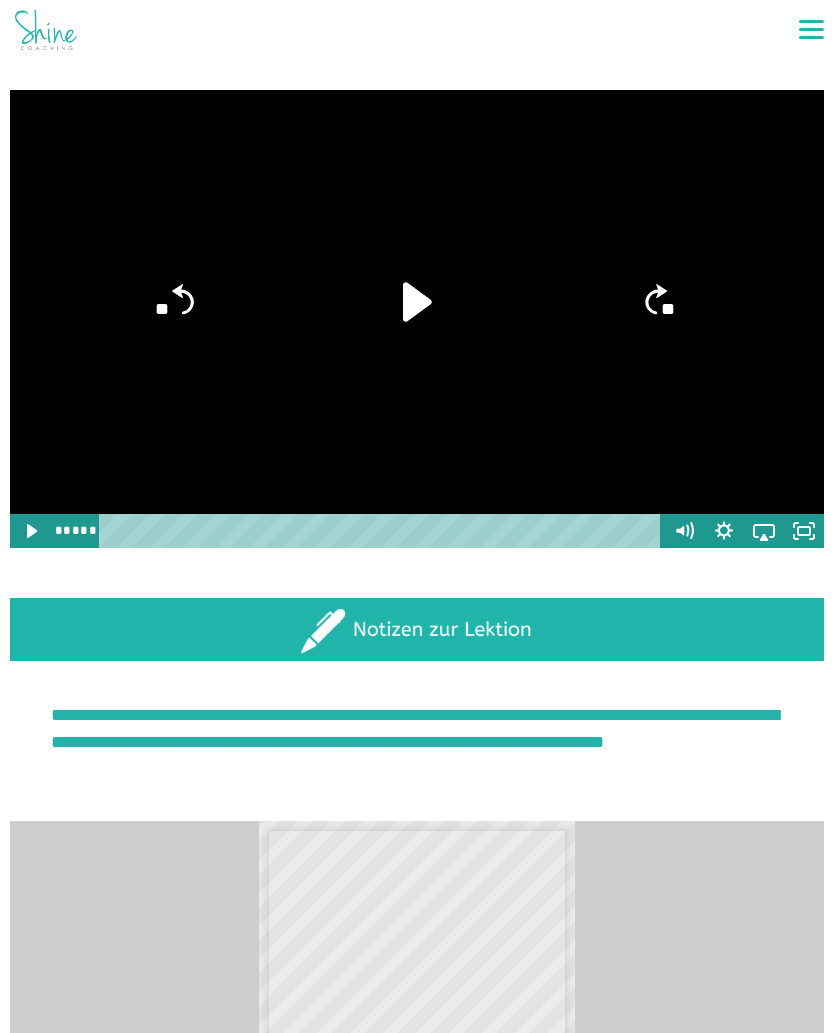 click 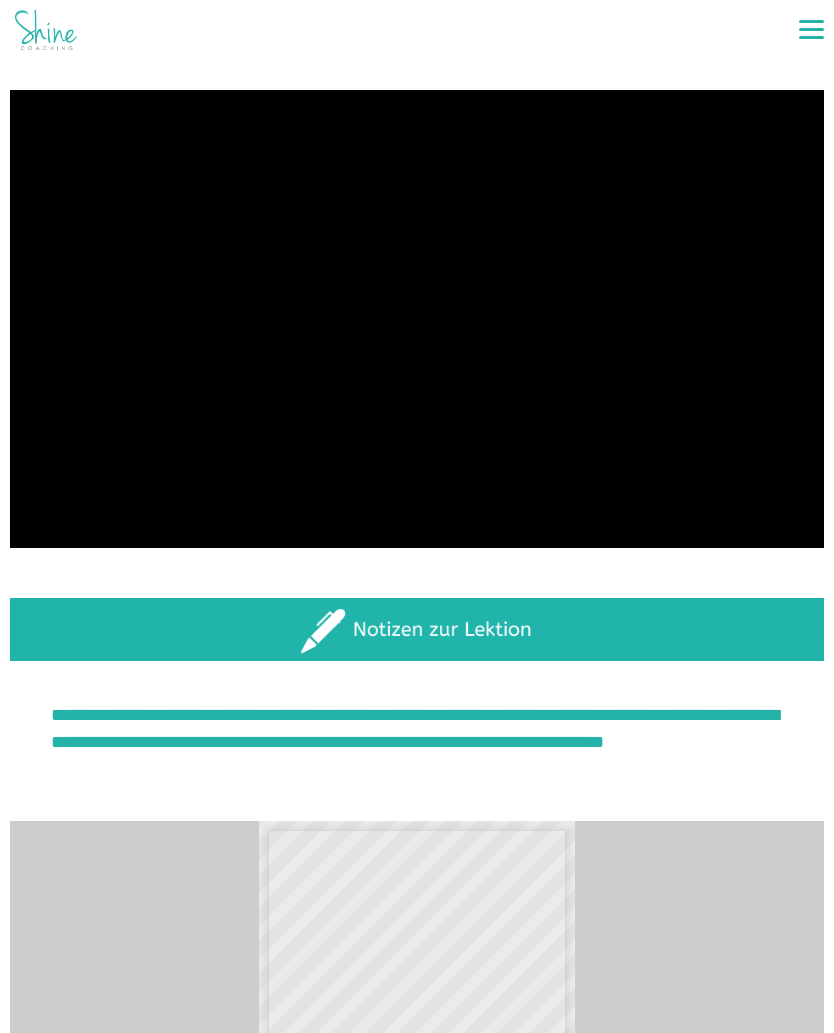 click at bounding box center (417, 319) 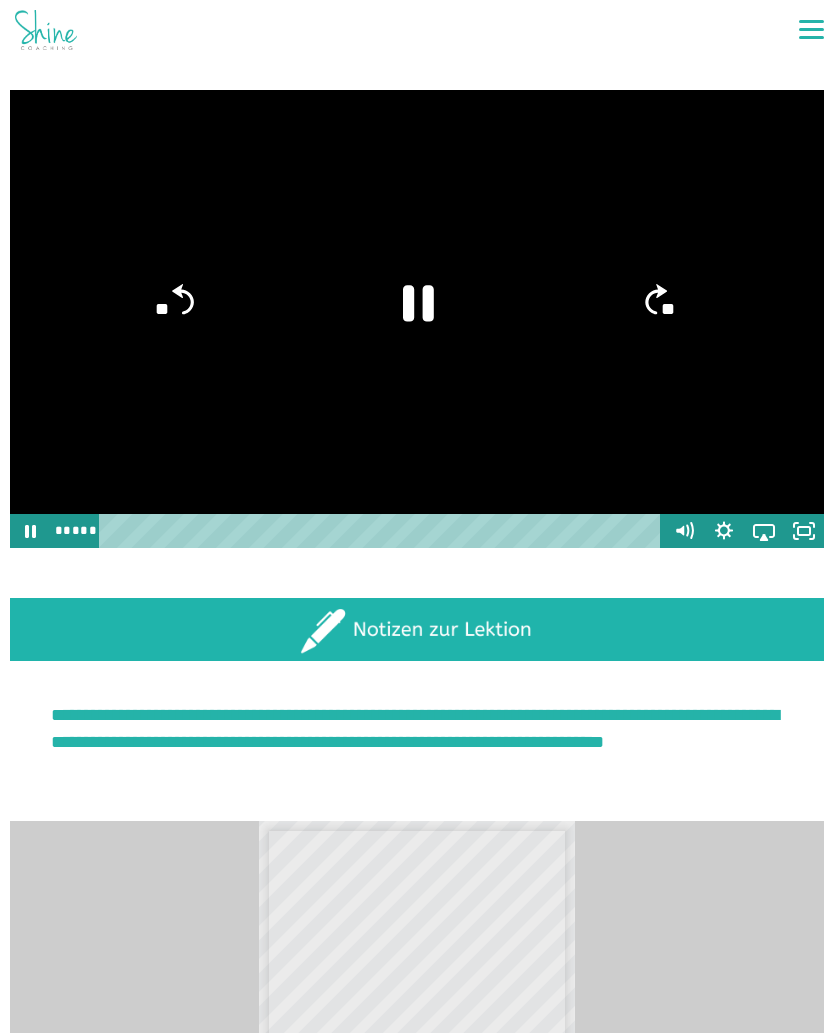 click 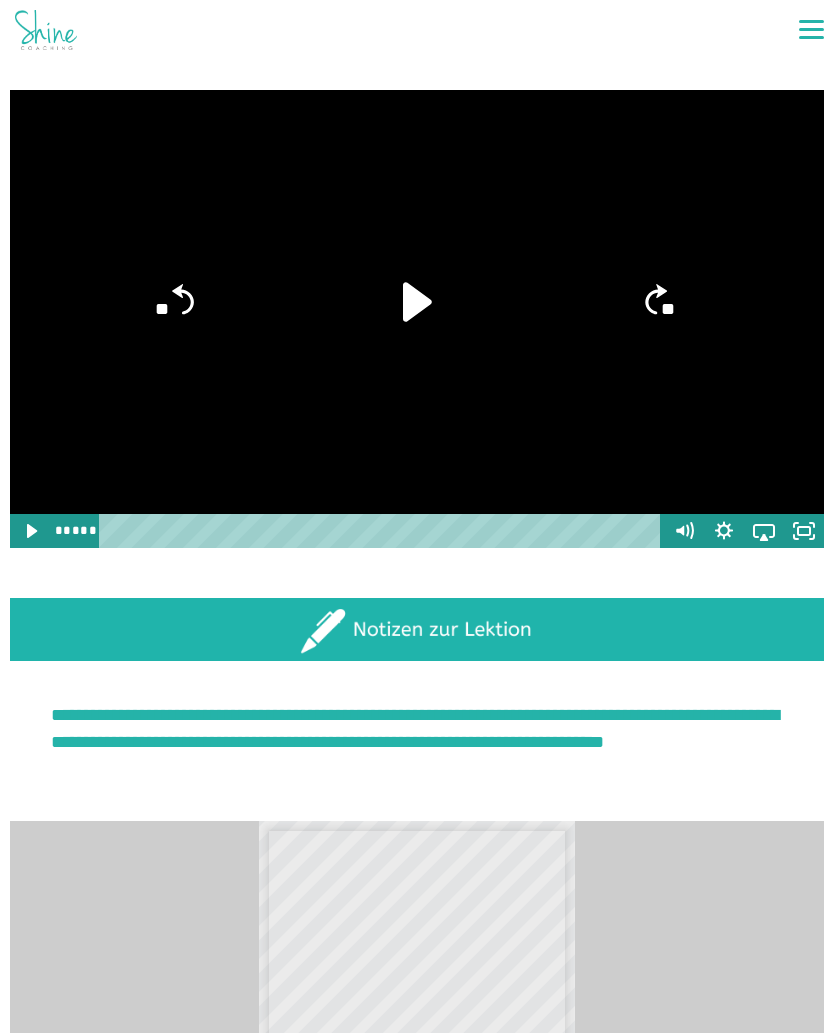 click 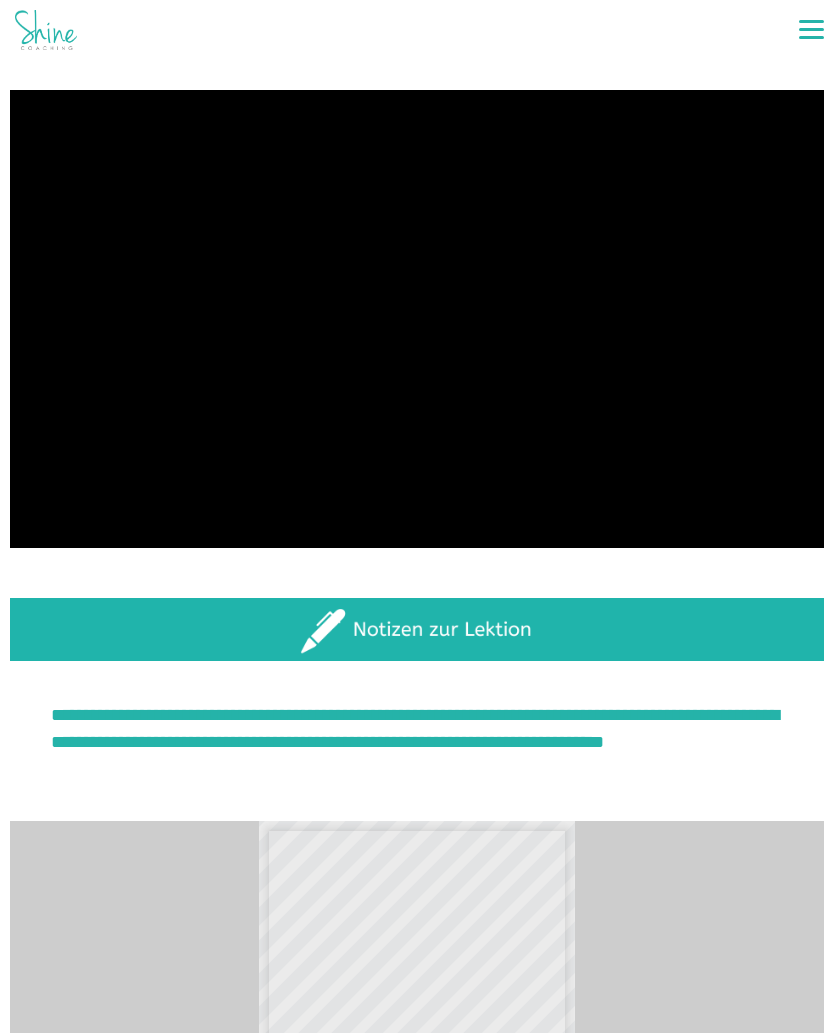 click at bounding box center [417, 319] 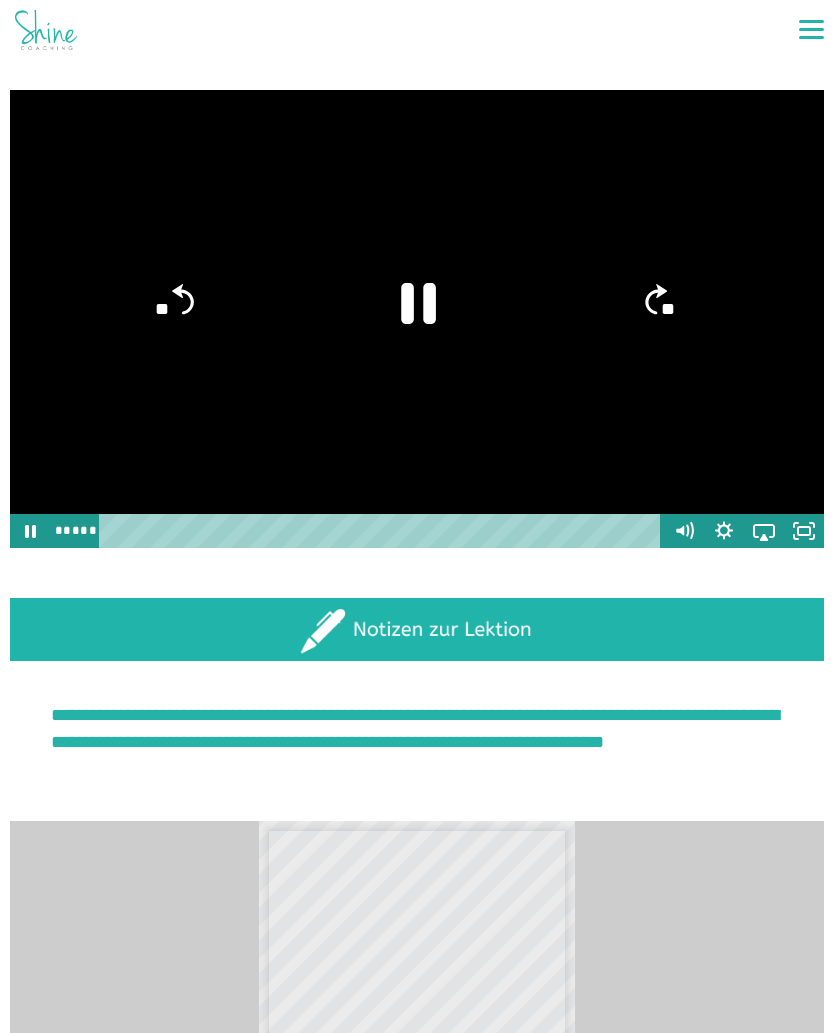 click 